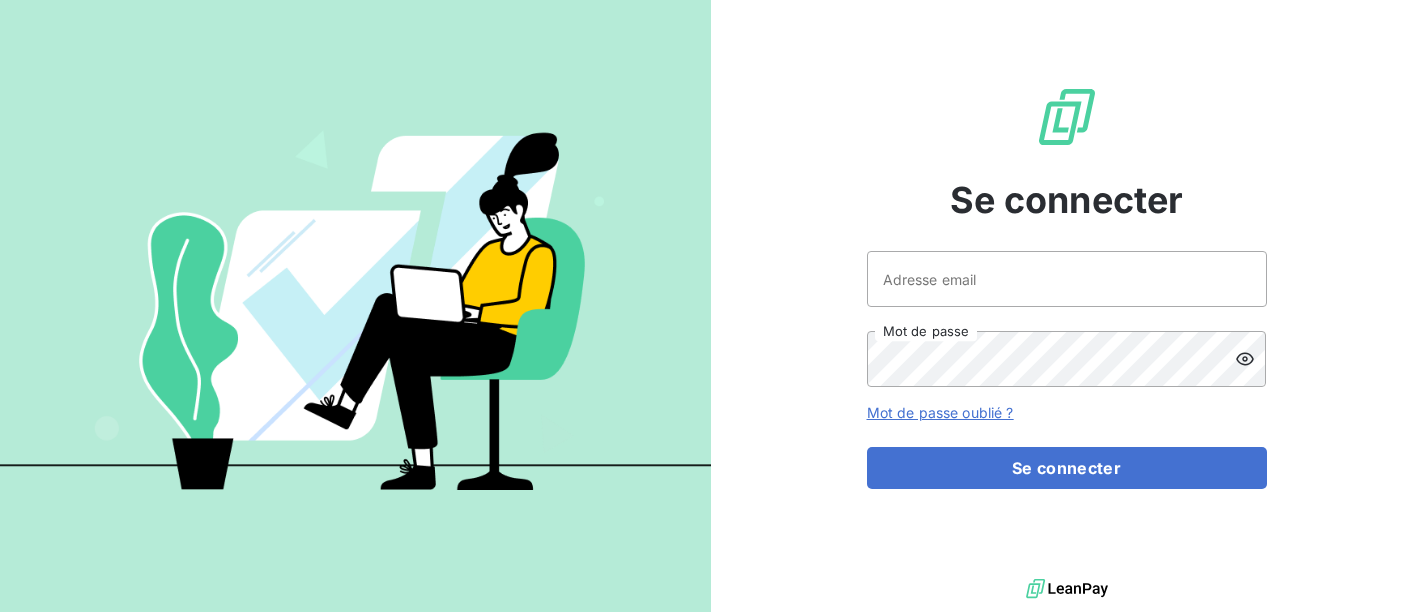 scroll, scrollTop: 0, scrollLeft: 0, axis: both 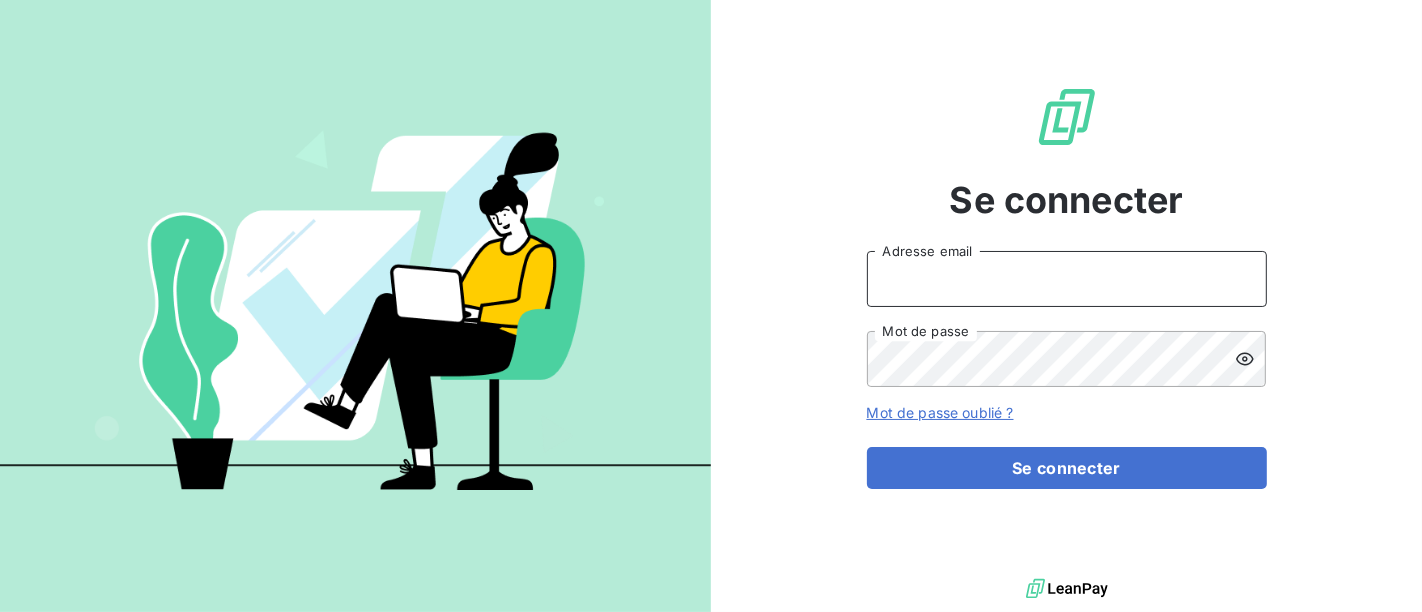 click on "Adresse email" at bounding box center (1067, 279) 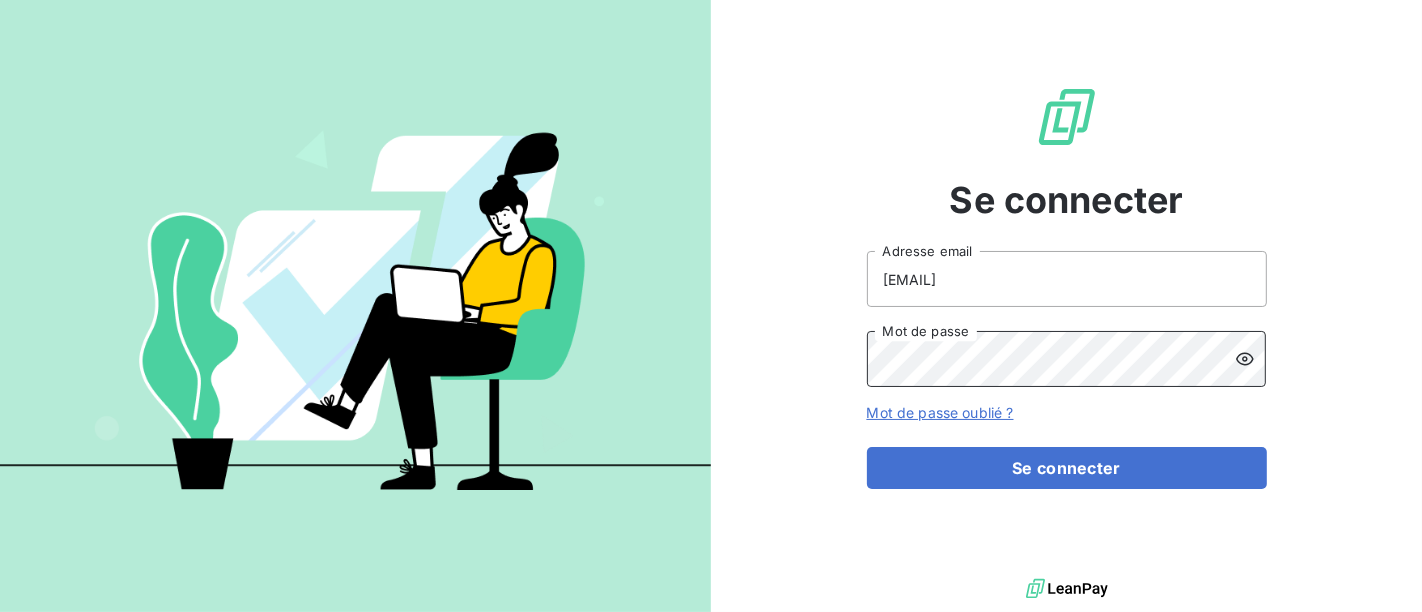 click on "Se connecter" at bounding box center (1067, 468) 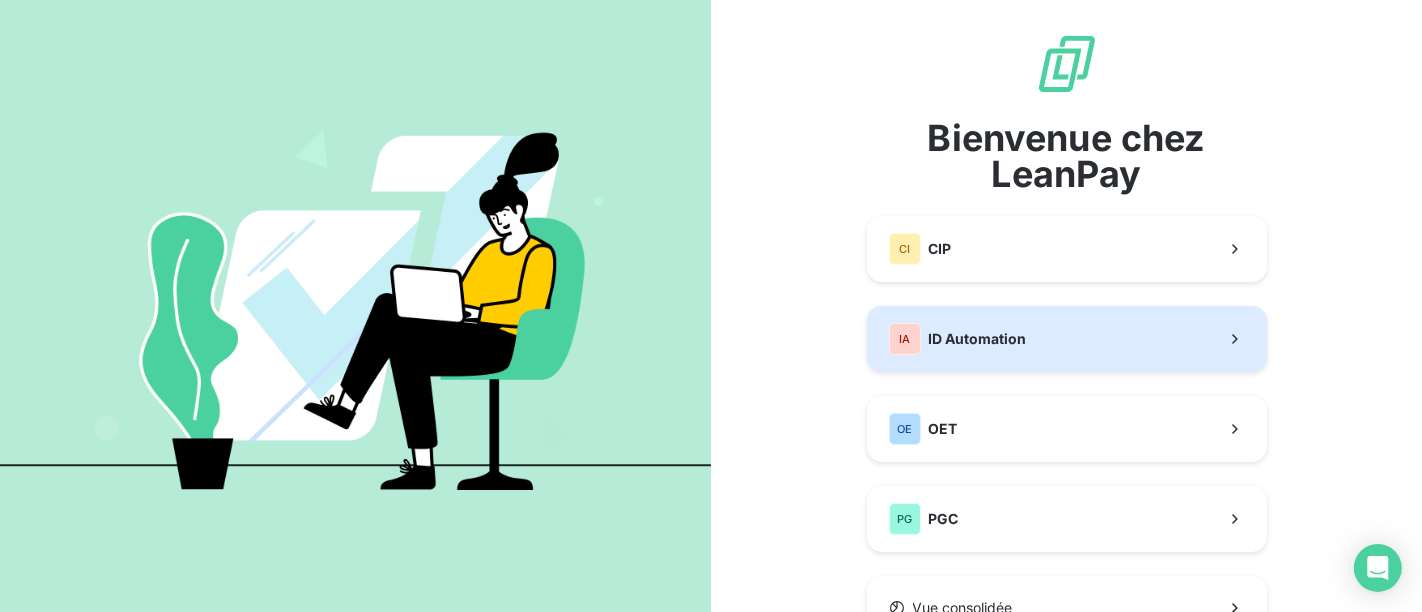 click on "[BRAND]" at bounding box center [978, 339] 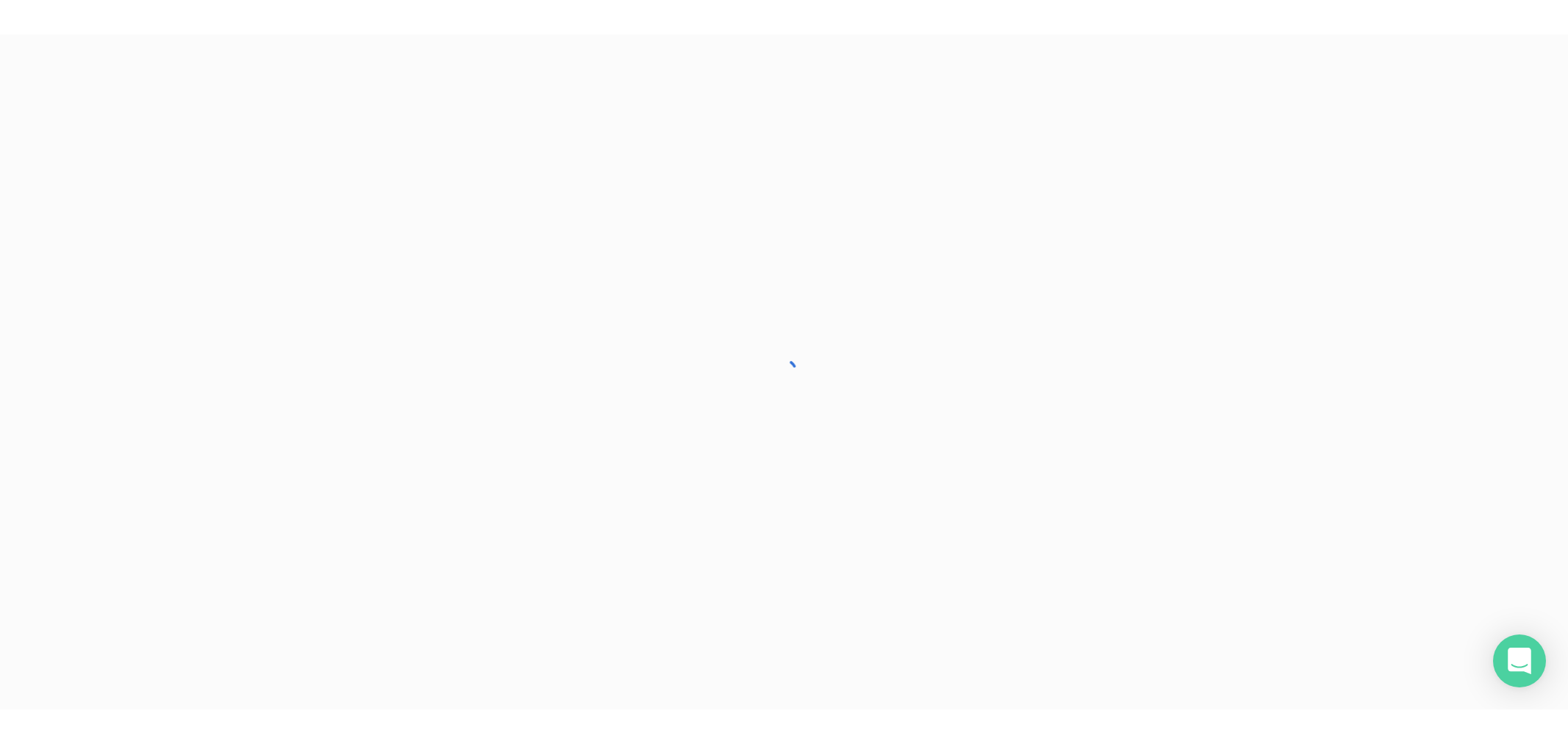 scroll, scrollTop: 0, scrollLeft: 0, axis: both 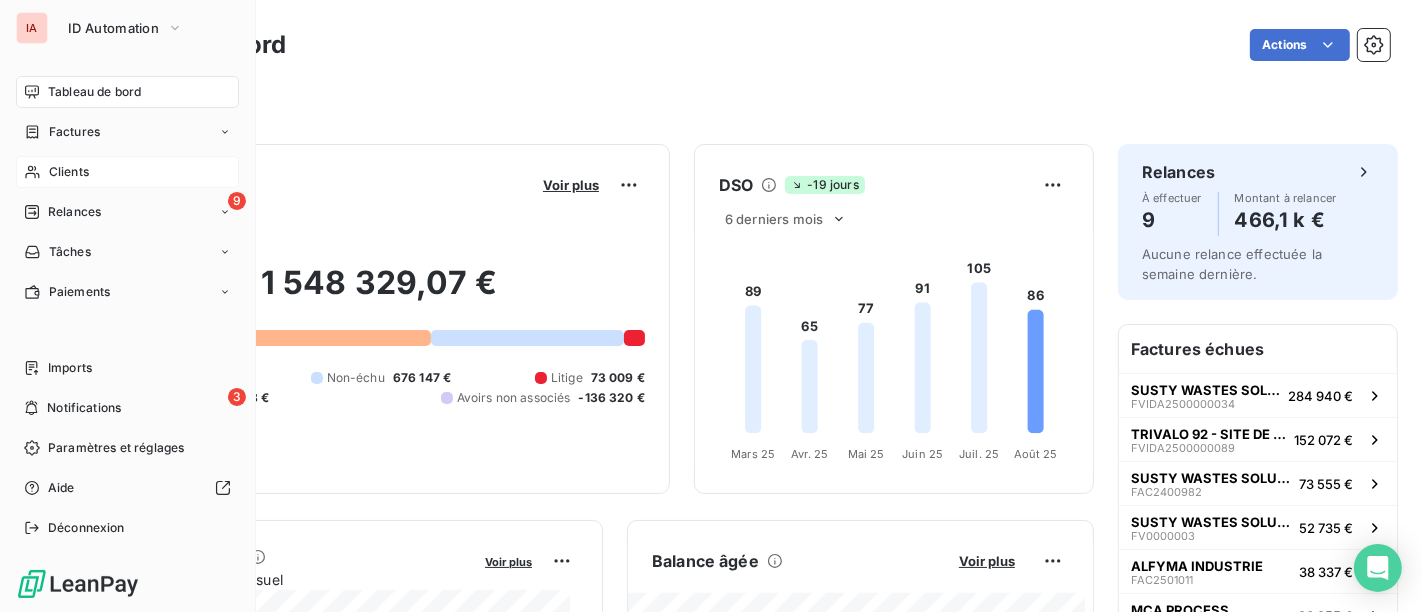 click 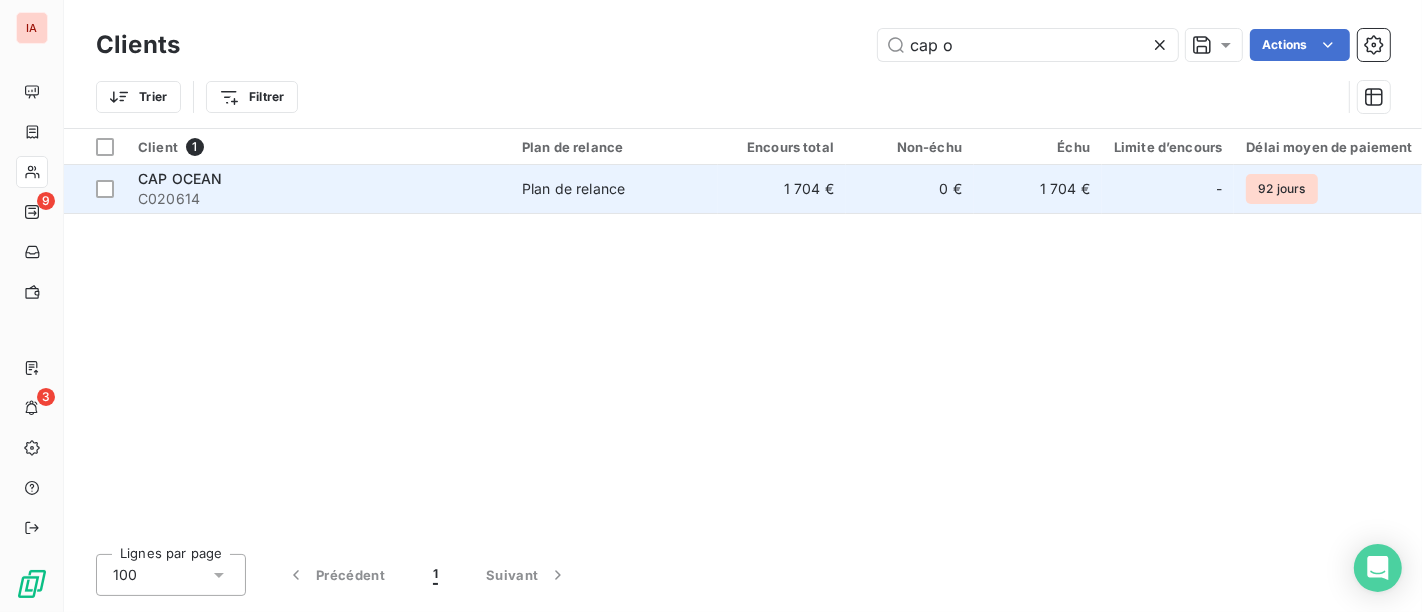 type on "cap o" 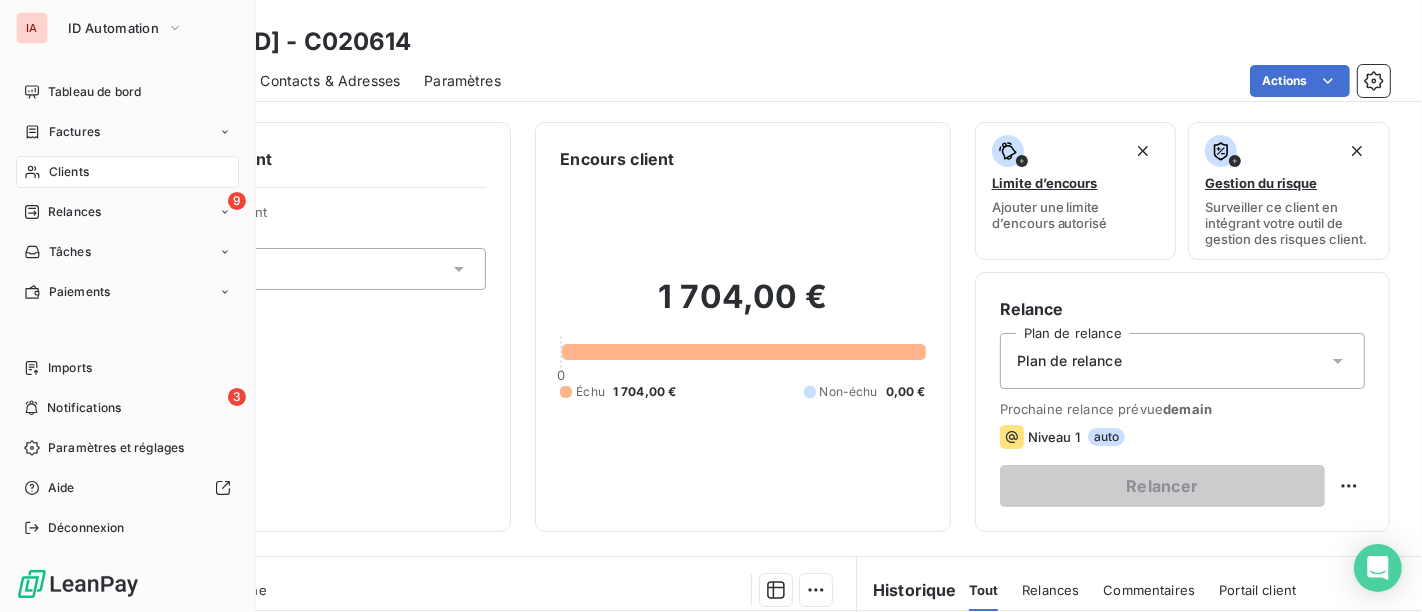 click on "Clients" at bounding box center (69, 172) 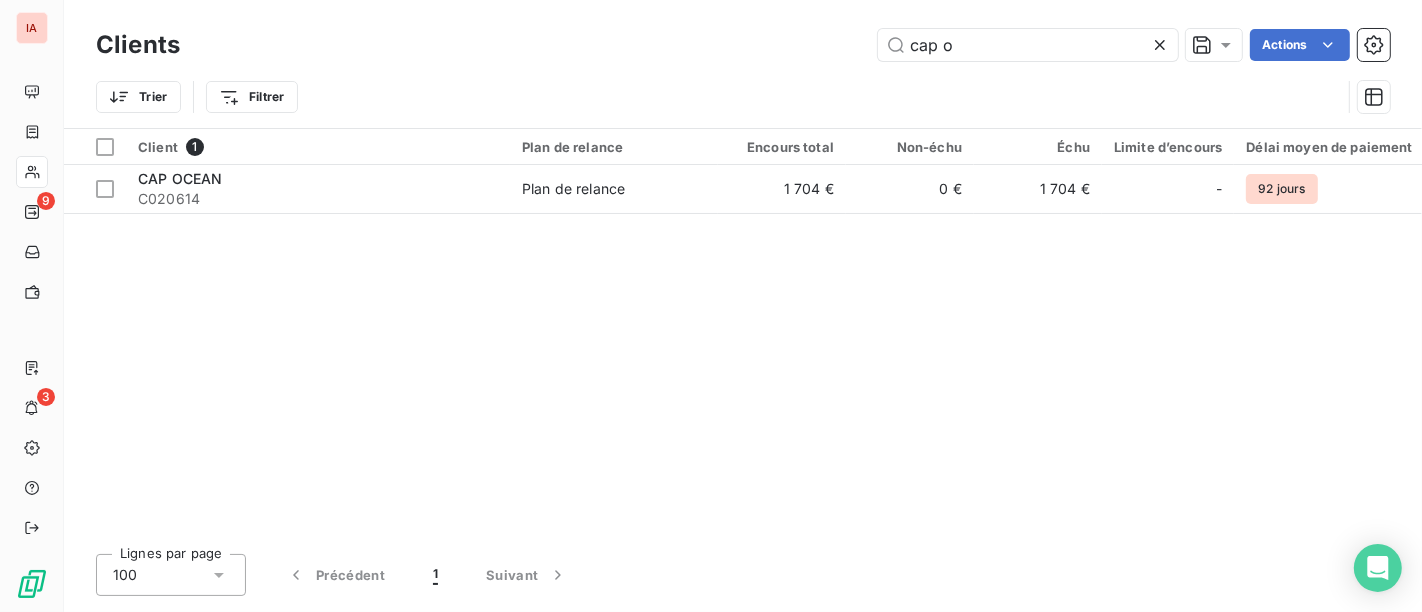 drag, startPoint x: 1014, startPoint y: 52, endPoint x: 597, endPoint y: 1, distance: 420.10712 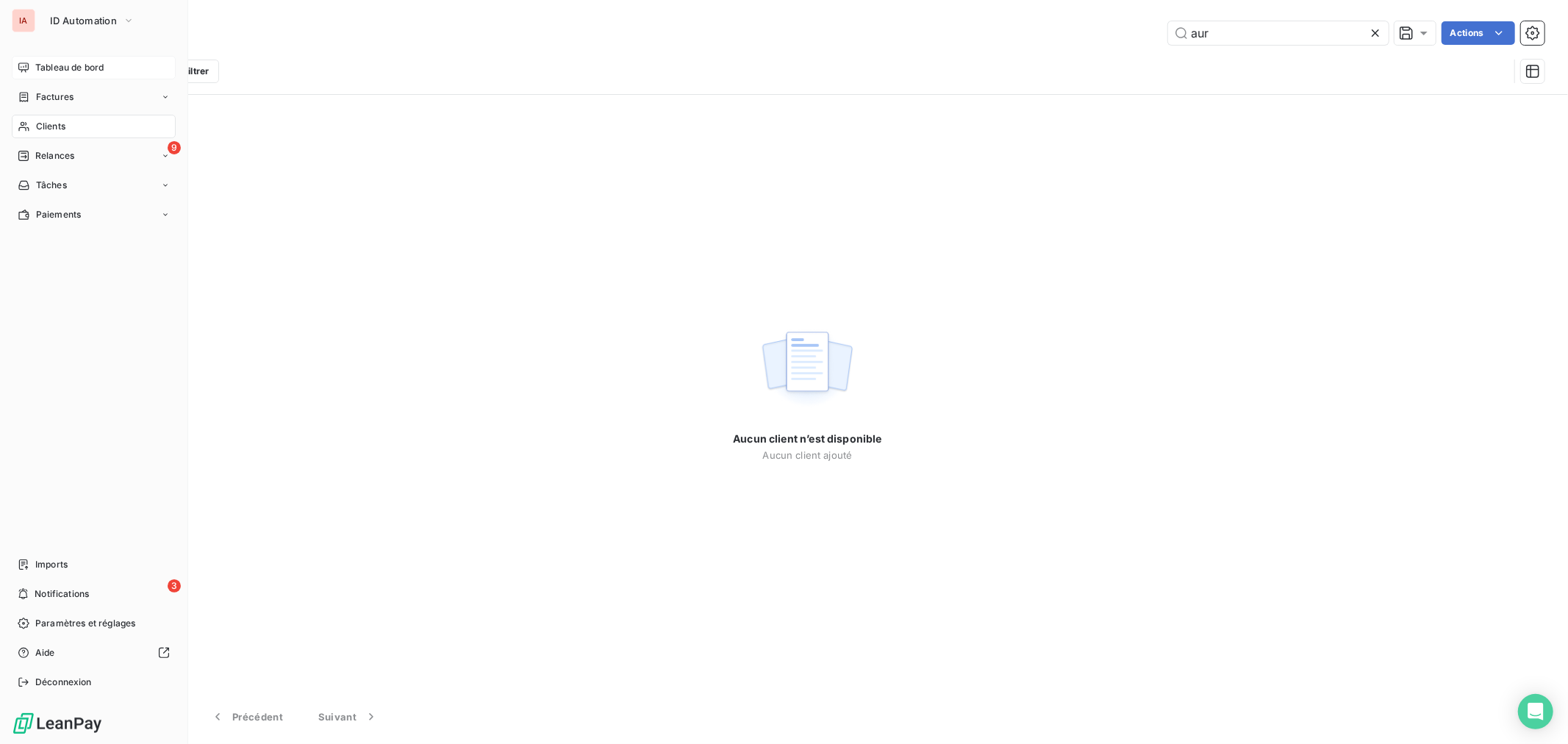 type on "aur" 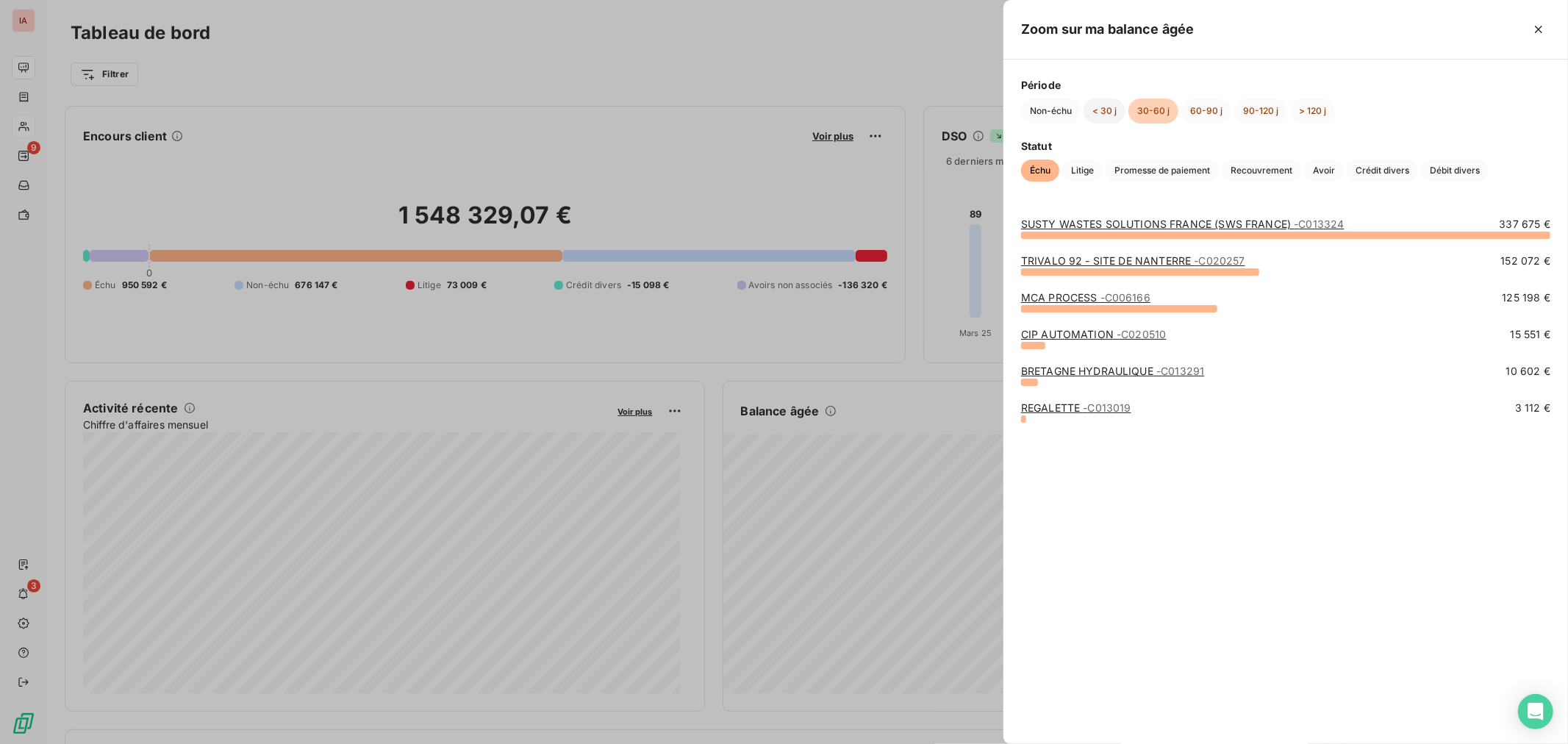 click on "< 30 j" at bounding box center [1104, 111] 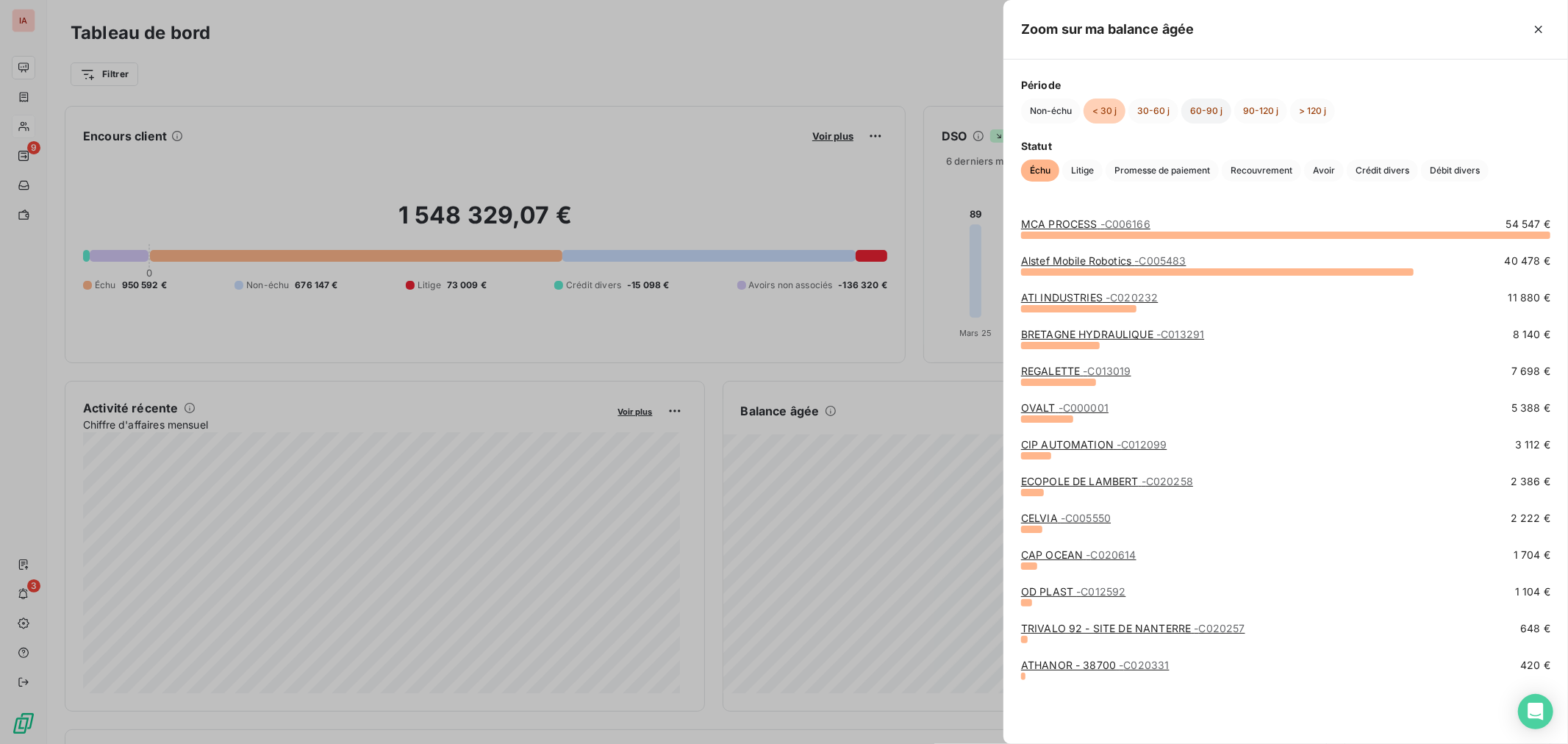 click on "60-90 j" at bounding box center [1206, 111] 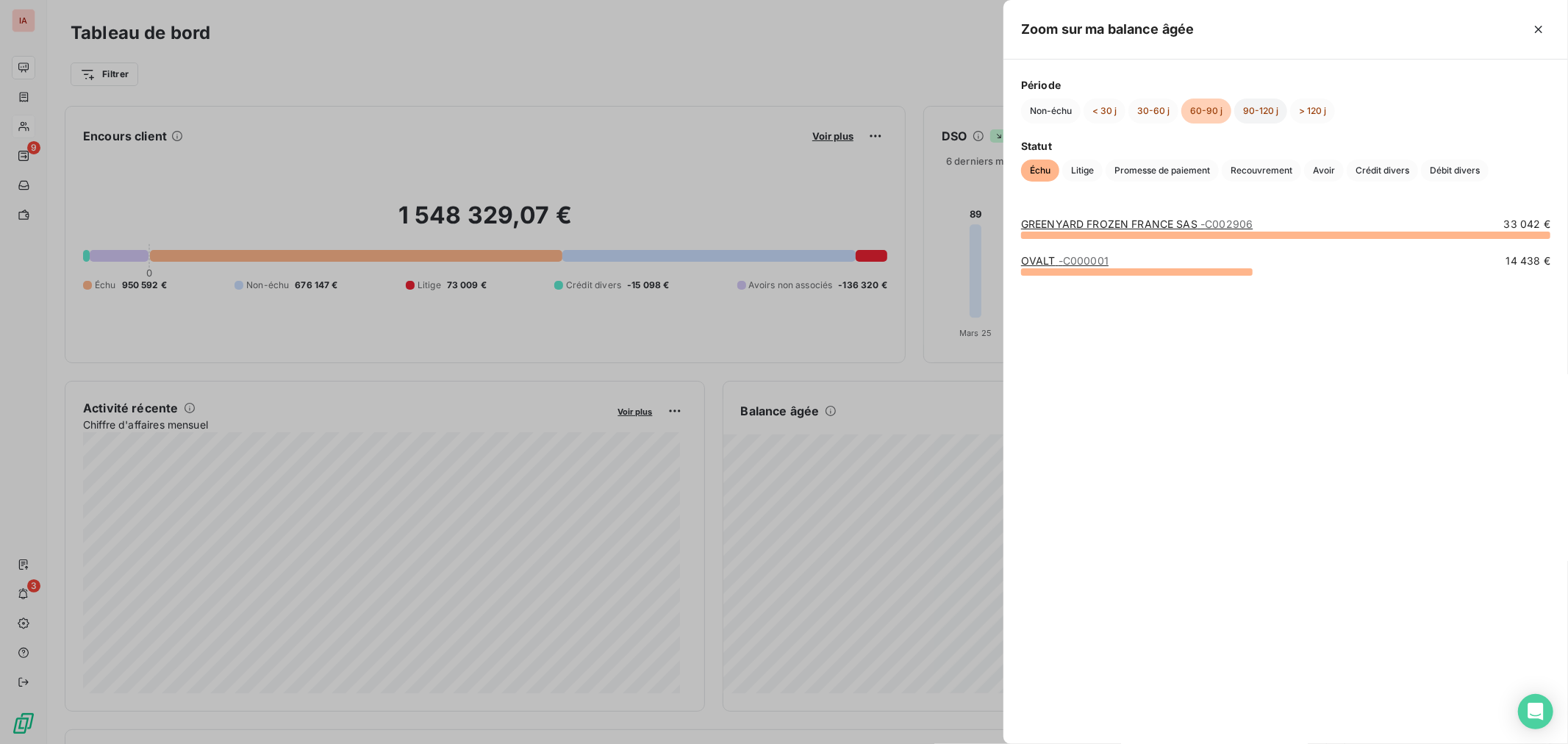 click on "90-120 j" at bounding box center [1261, 111] 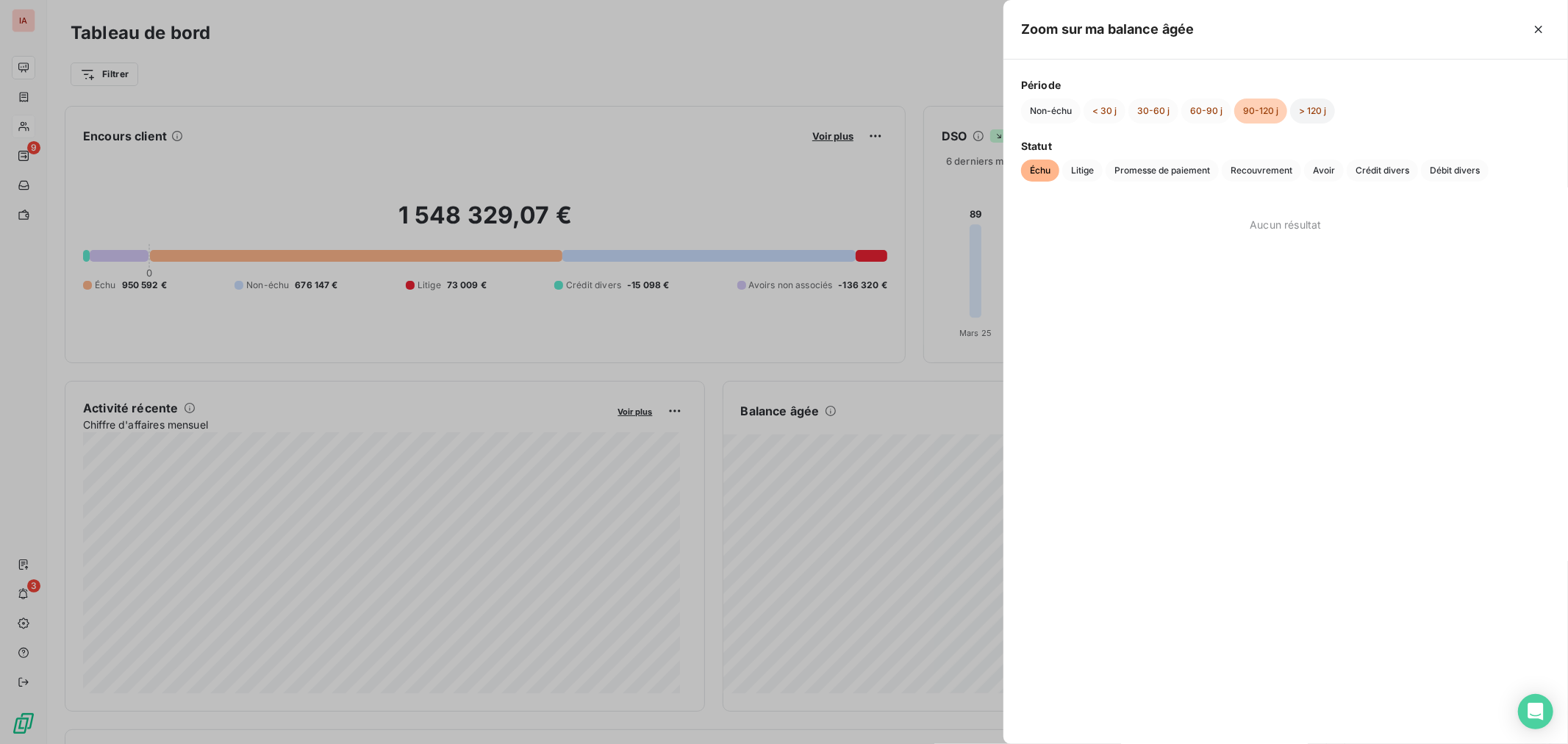 click on "> 120 j" at bounding box center (1312, 111) 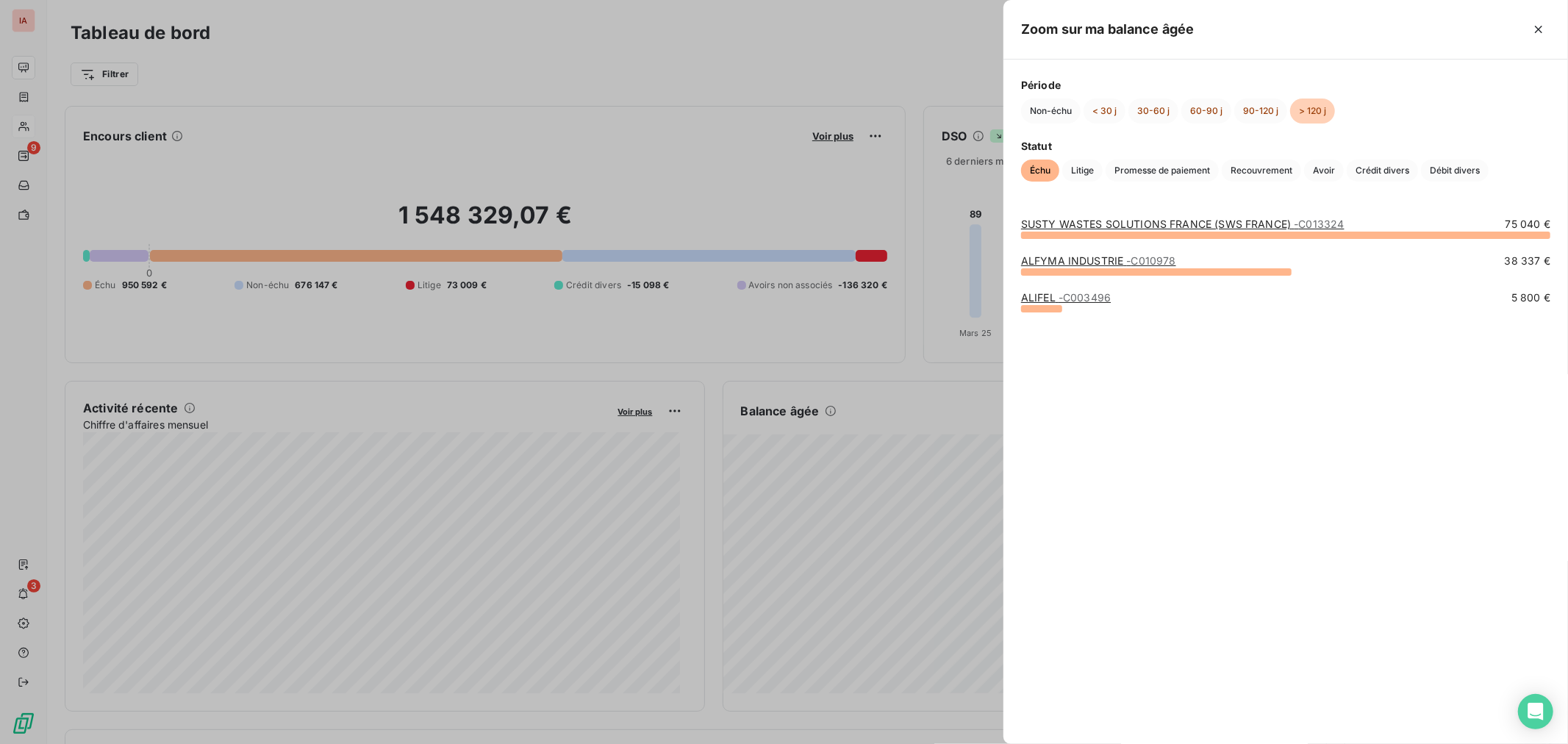 click at bounding box center [784, 372] 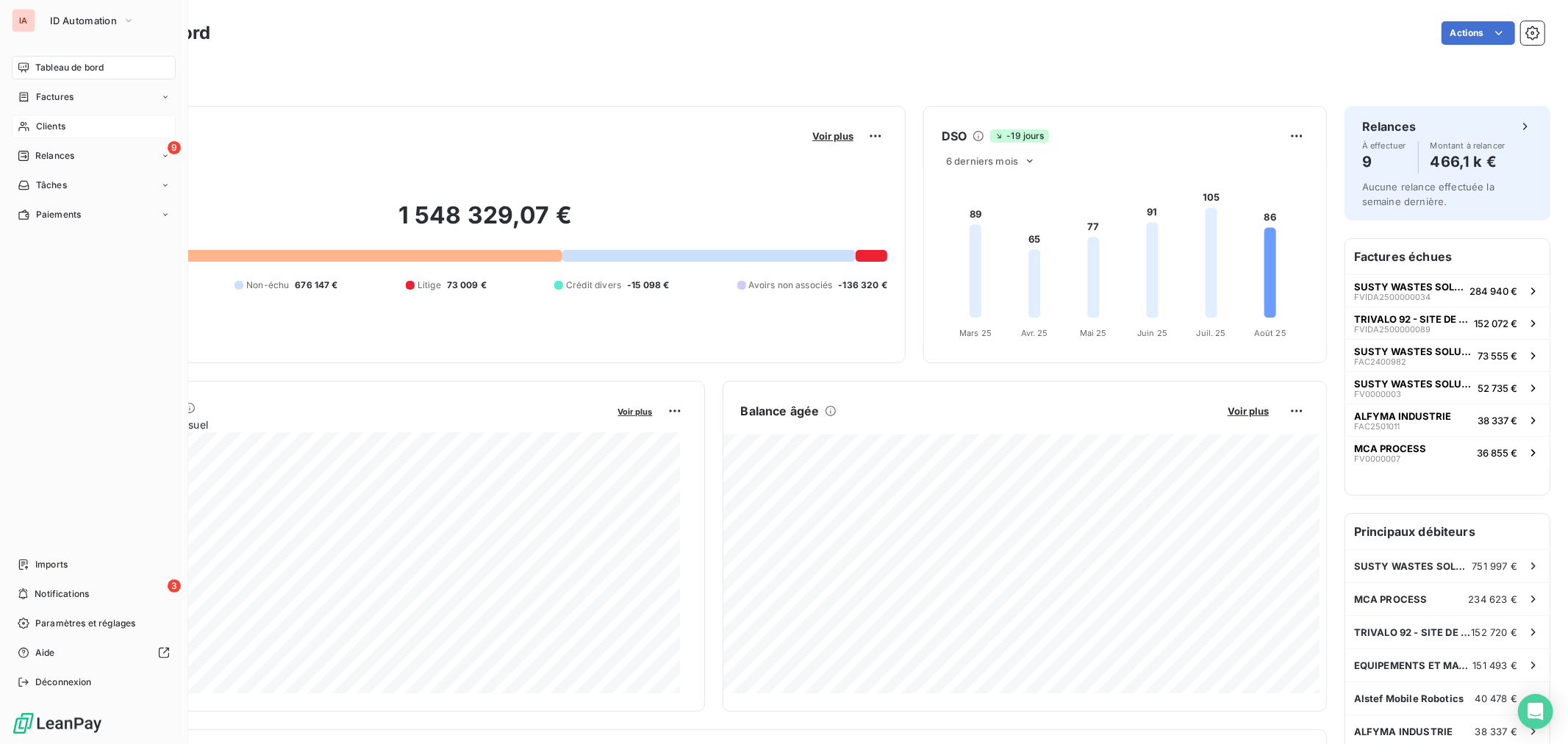click on "Clients" at bounding box center [93, 126] 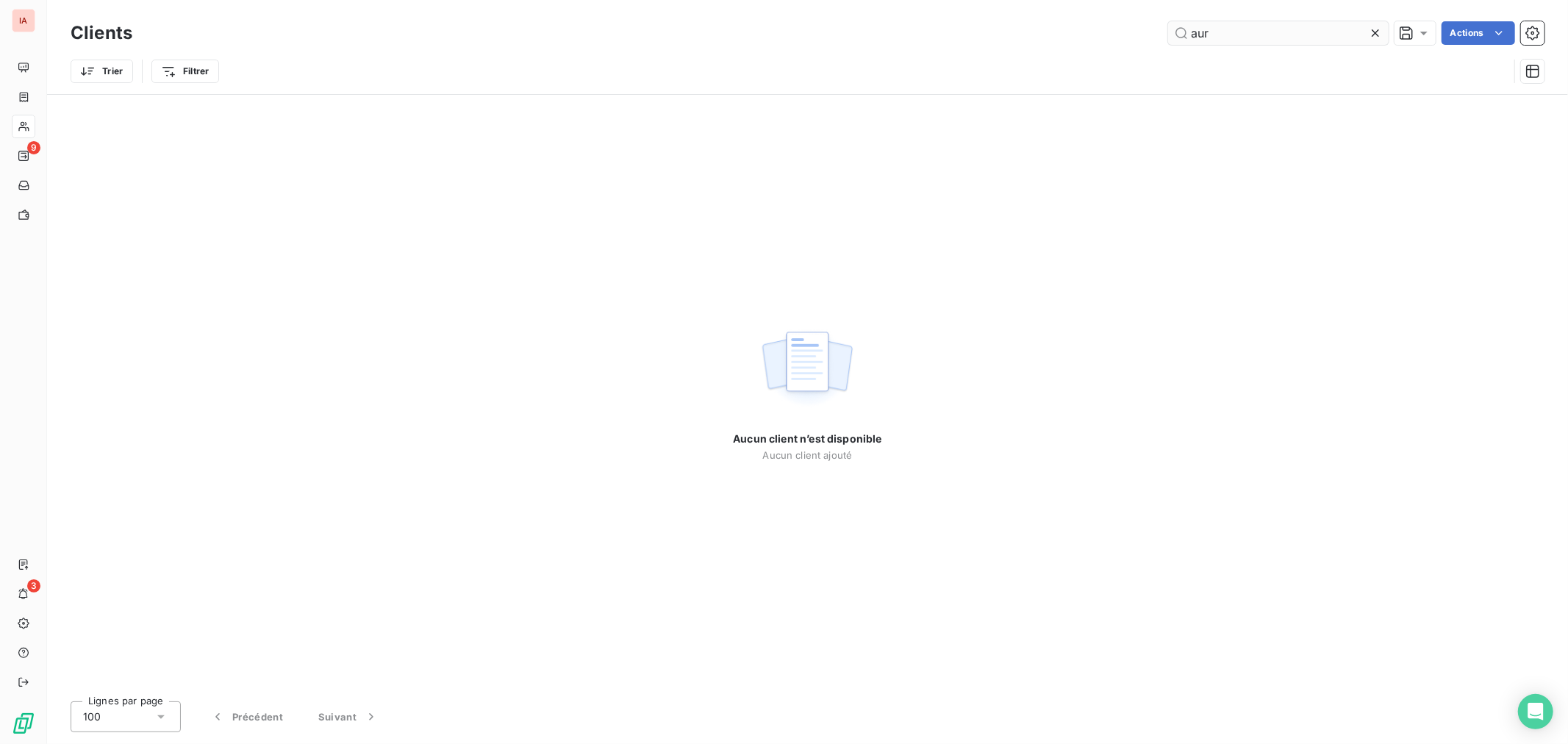 click on "aur" at bounding box center (1278, 33) 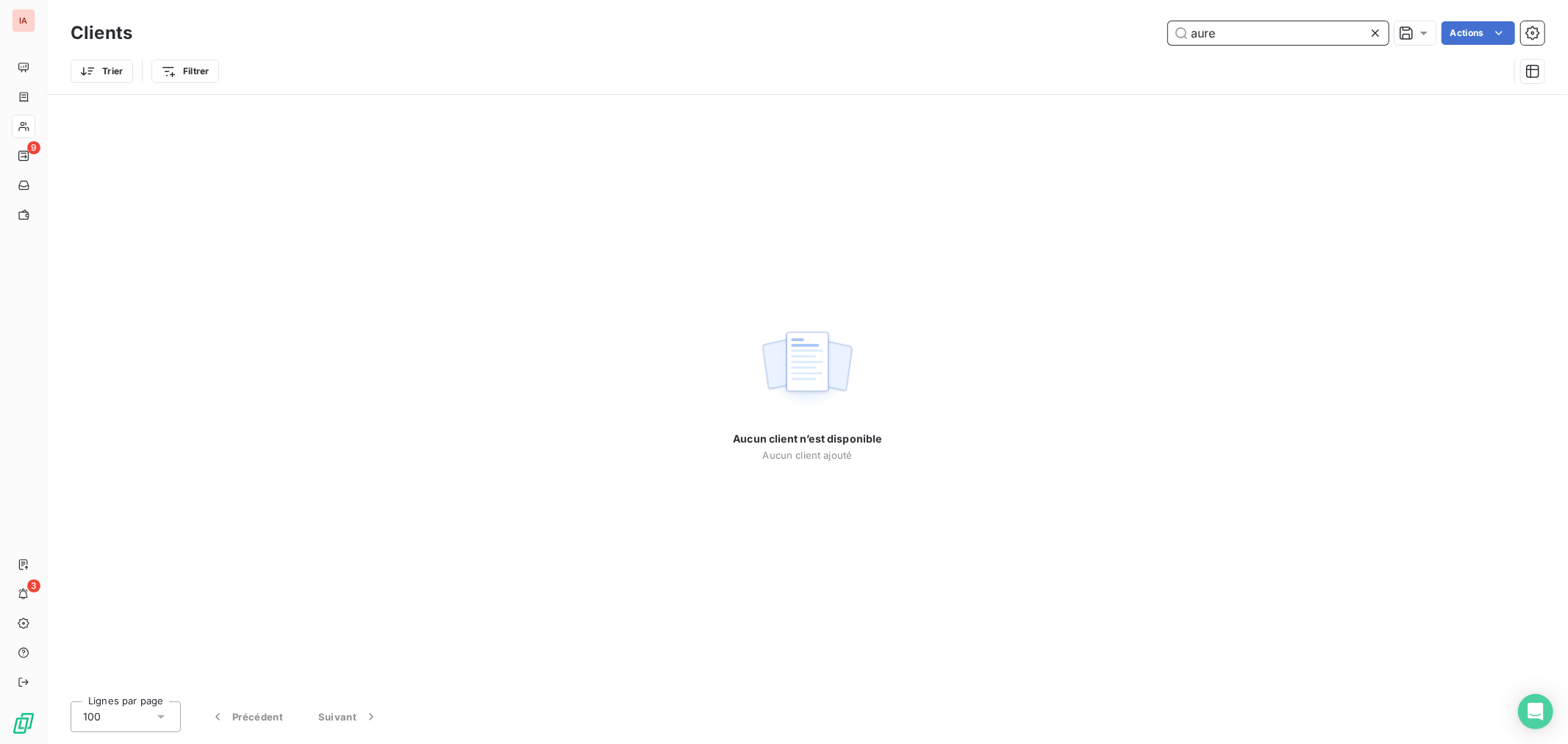 drag, startPoint x: 1228, startPoint y: 41, endPoint x: 1056, endPoint y: 38, distance: 172.02616 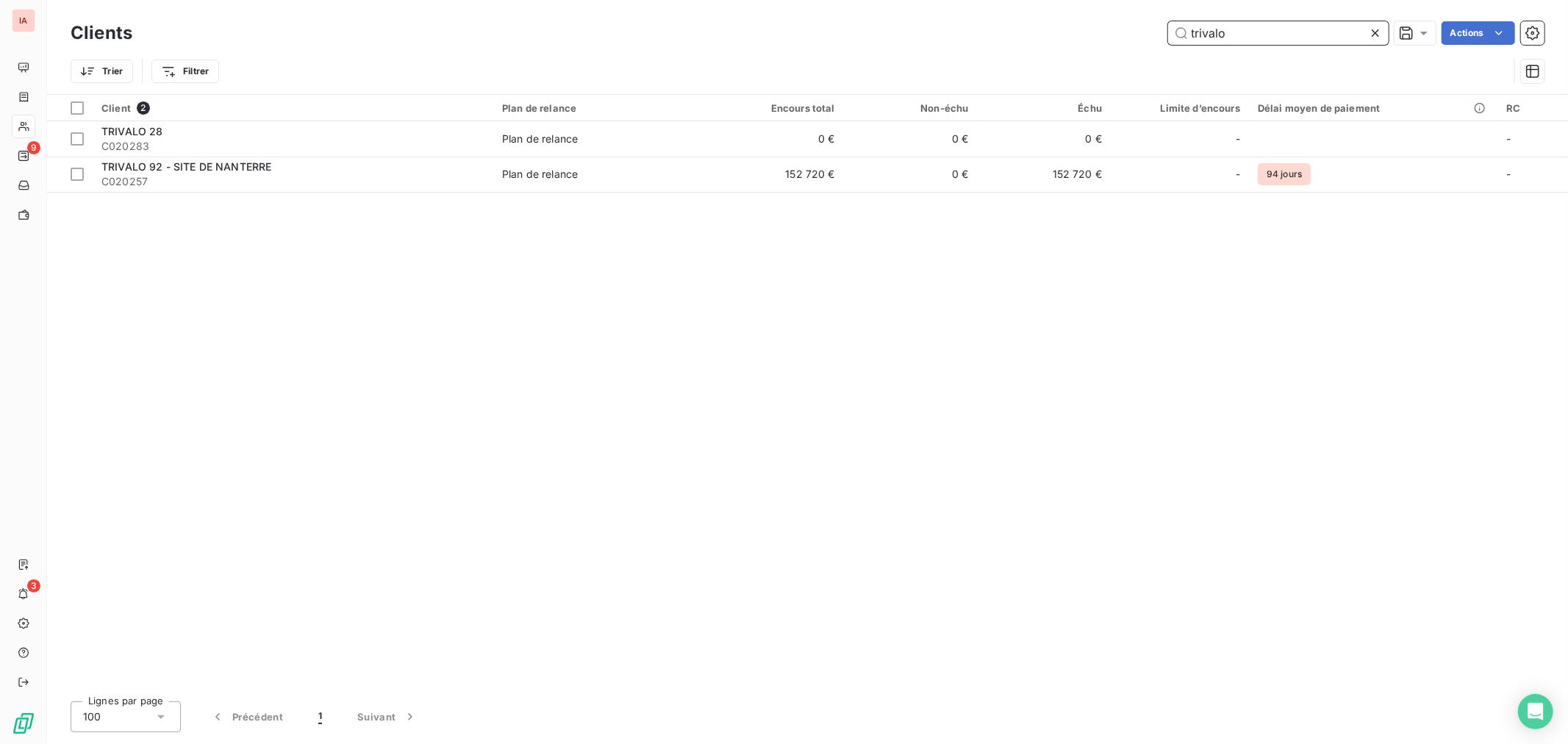 drag, startPoint x: 1233, startPoint y: 38, endPoint x: 998, endPoint y: -12, distance: 240.26028 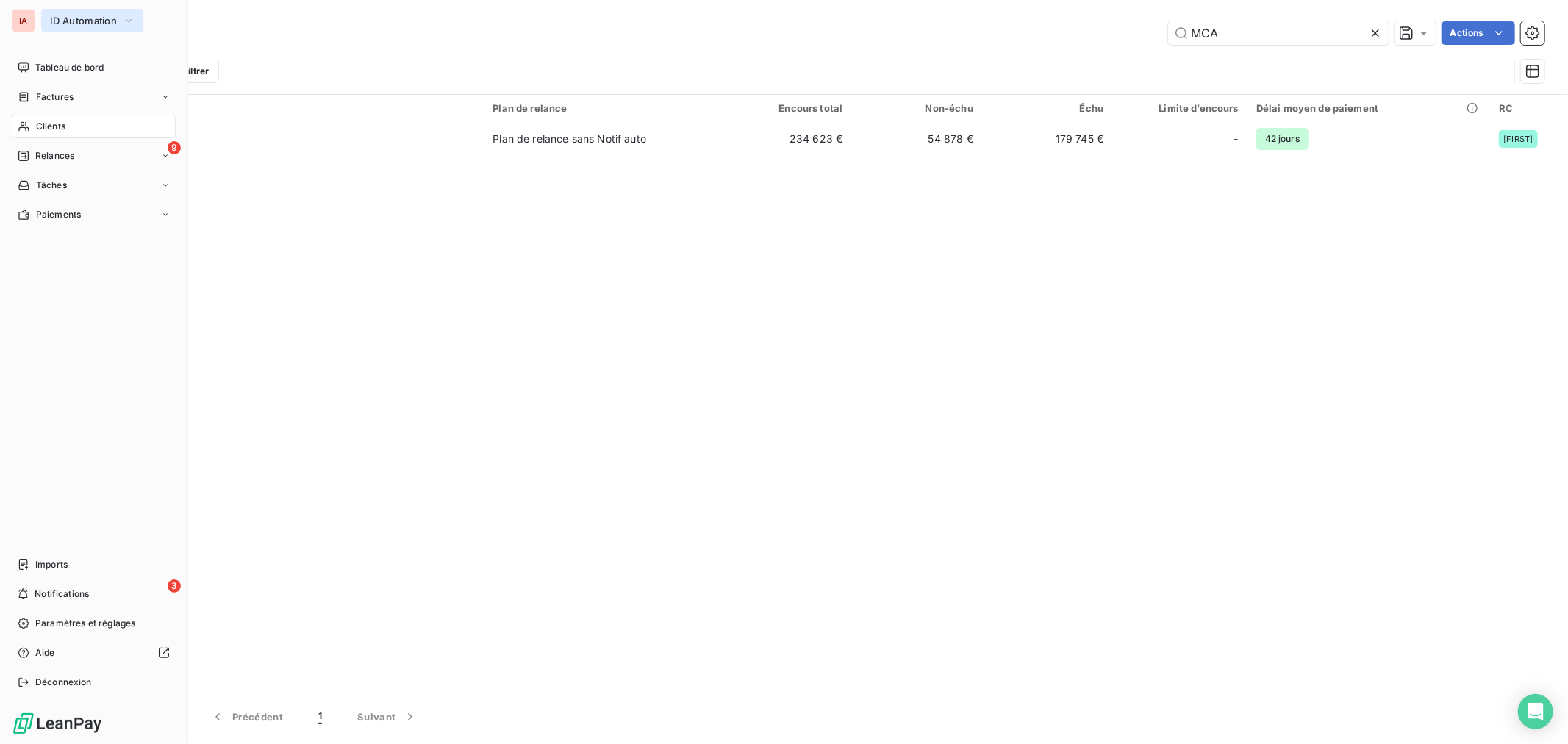 click on "ID Automation" at bounding box center (83, 21) 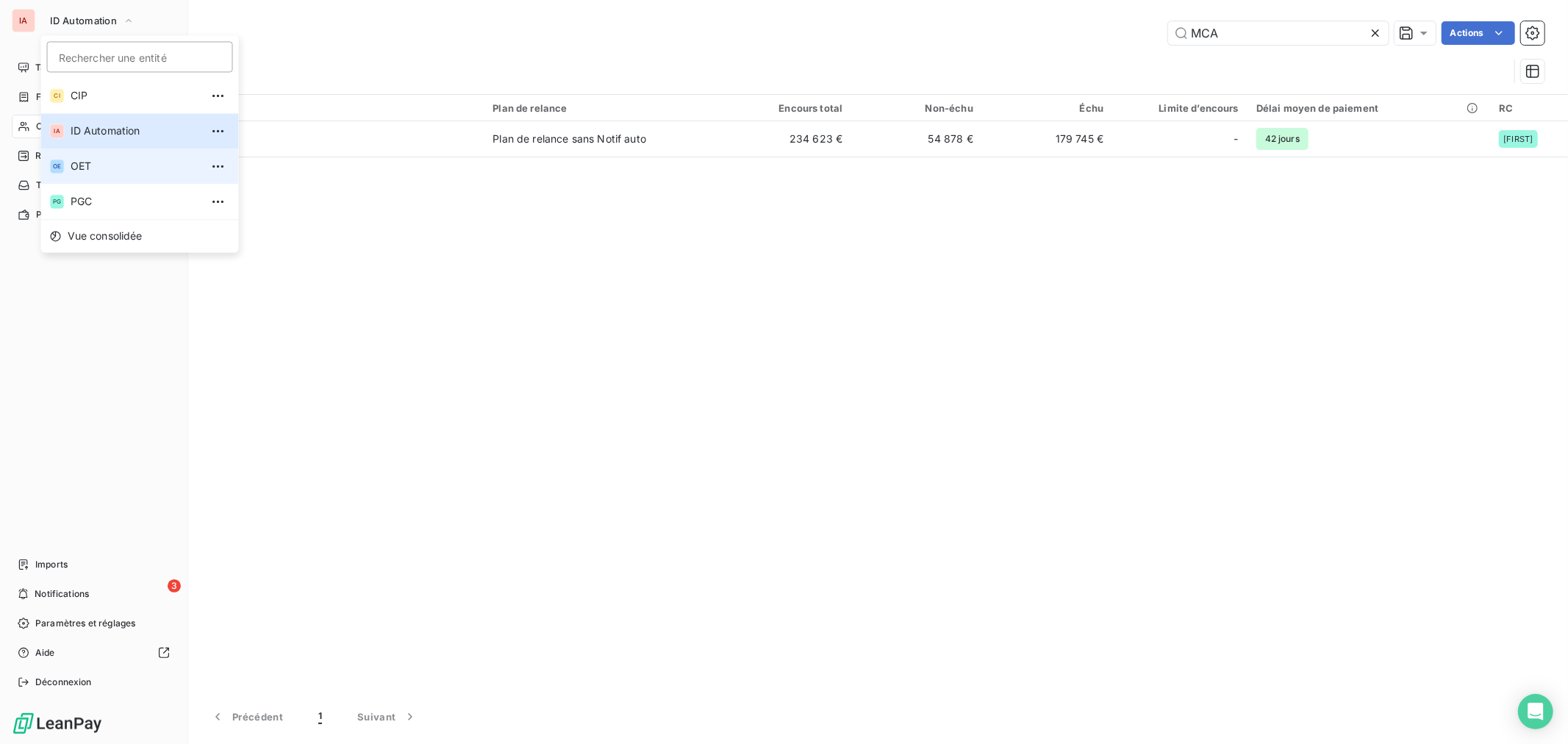 click on "OET" at bounding box center [135, 166] 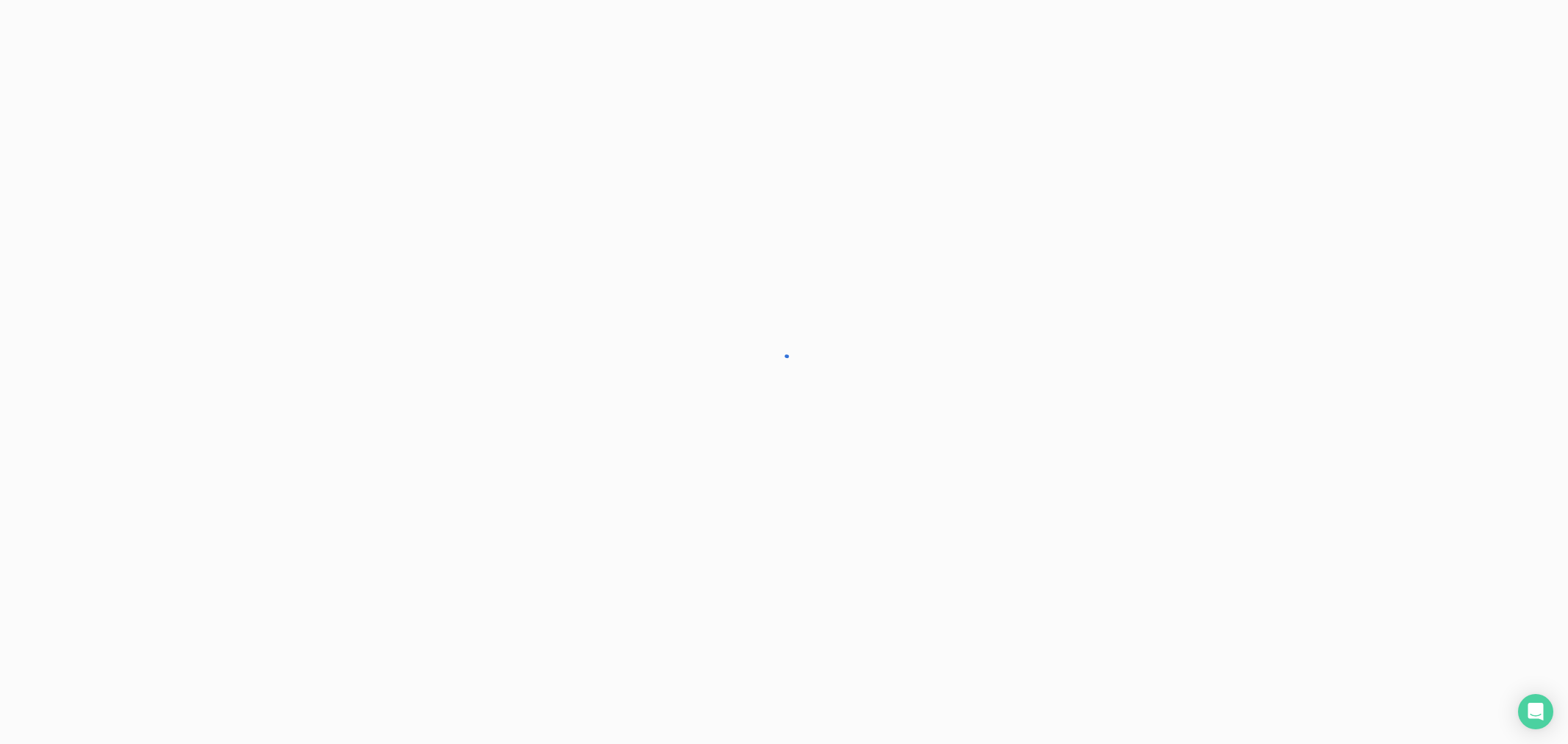 scroll, scrollTop: 0, scrollLeft: 0, axis: both 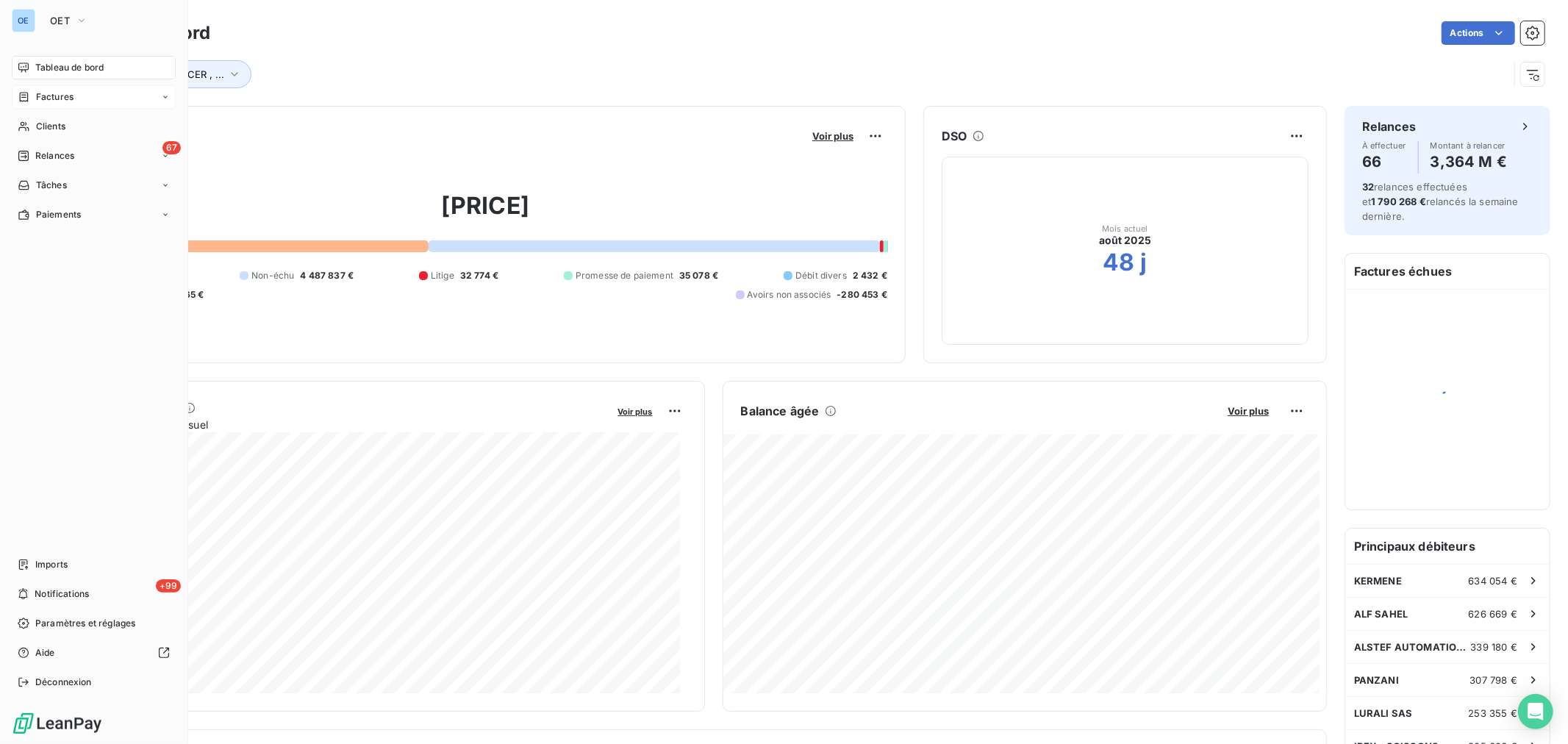 click on "Factures" at bounding box center [93, 97] 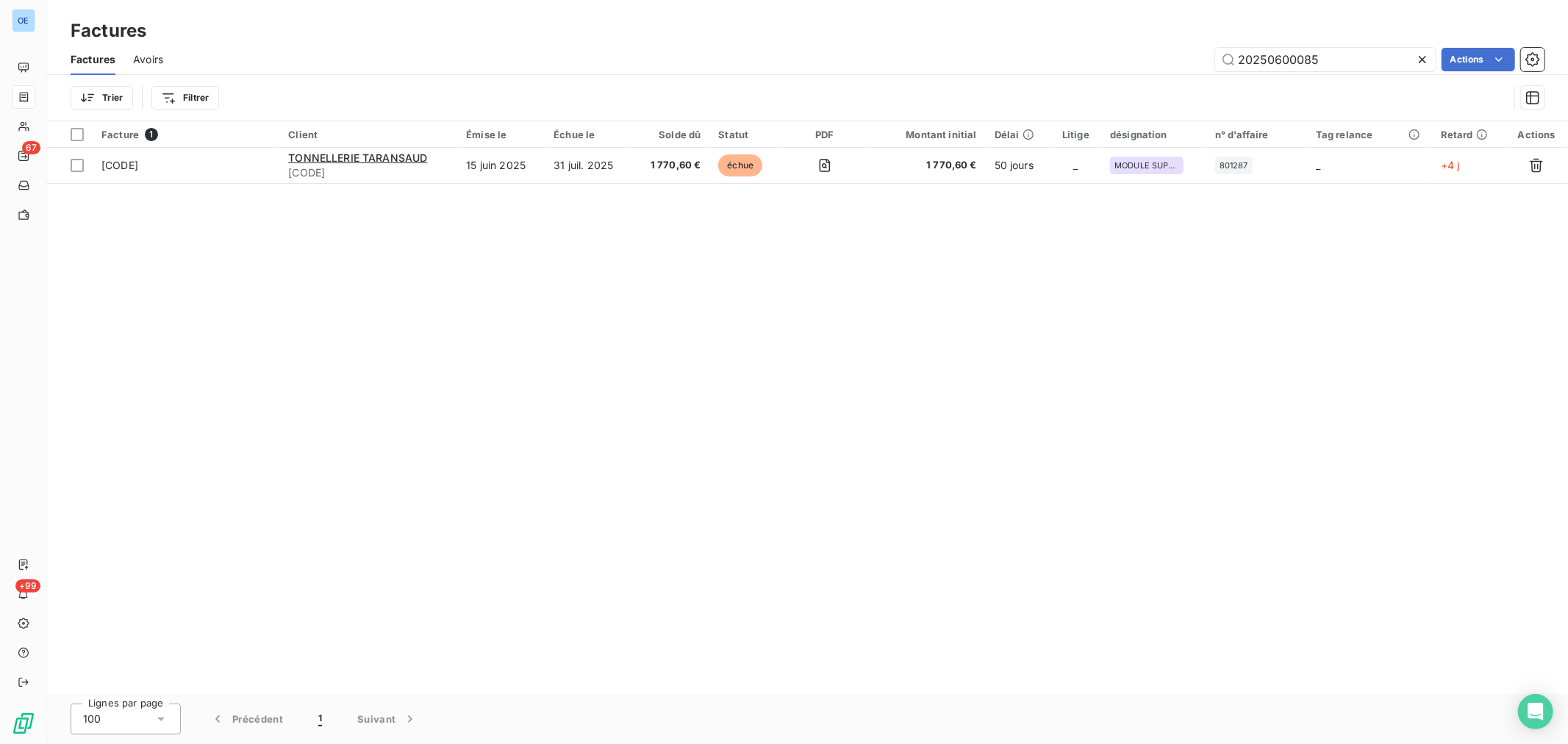 type on "20250600085" 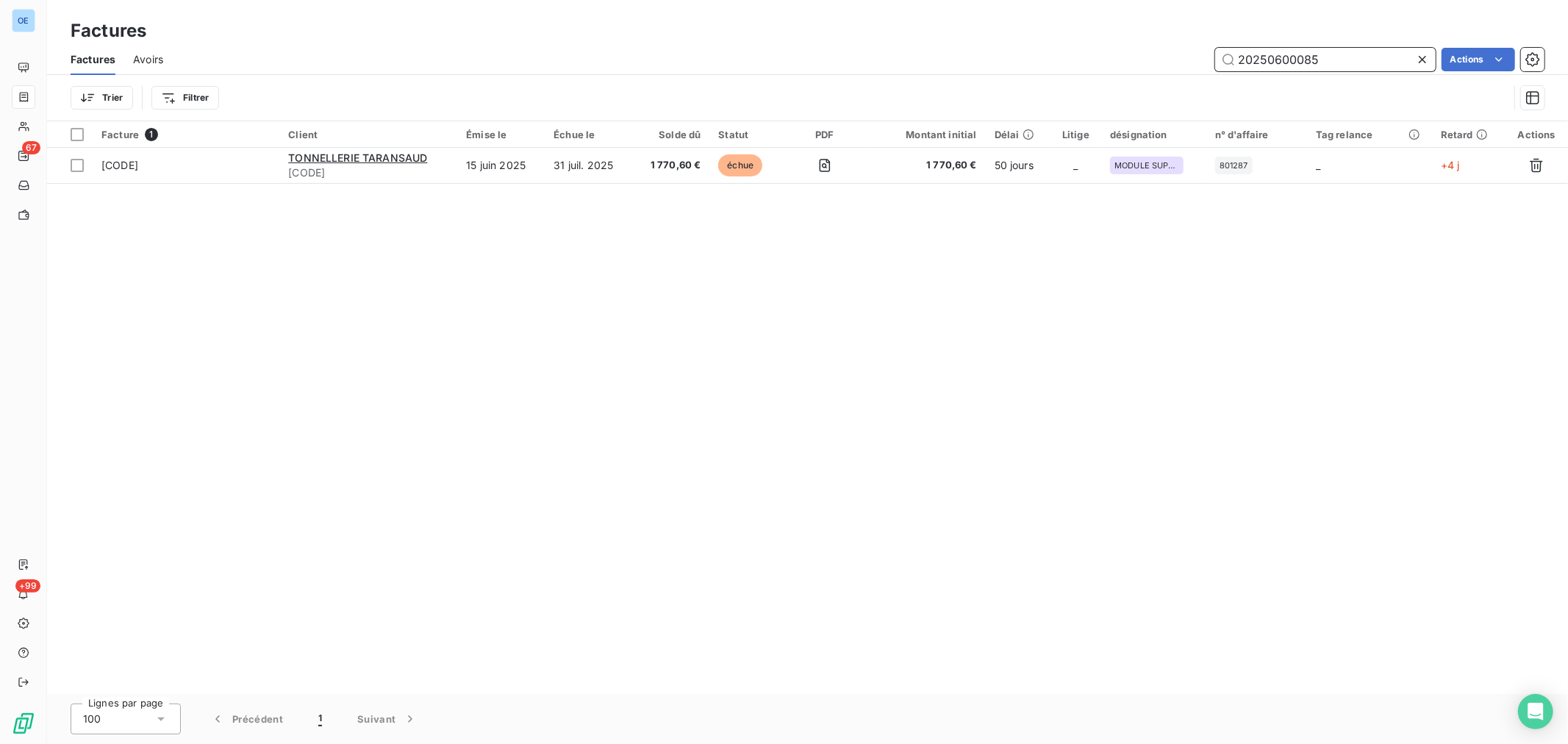 drag, startPoint x: 1344, startPoint y: 54, endPoint x: 1044, endPoint y: 26, distance: 301.30383 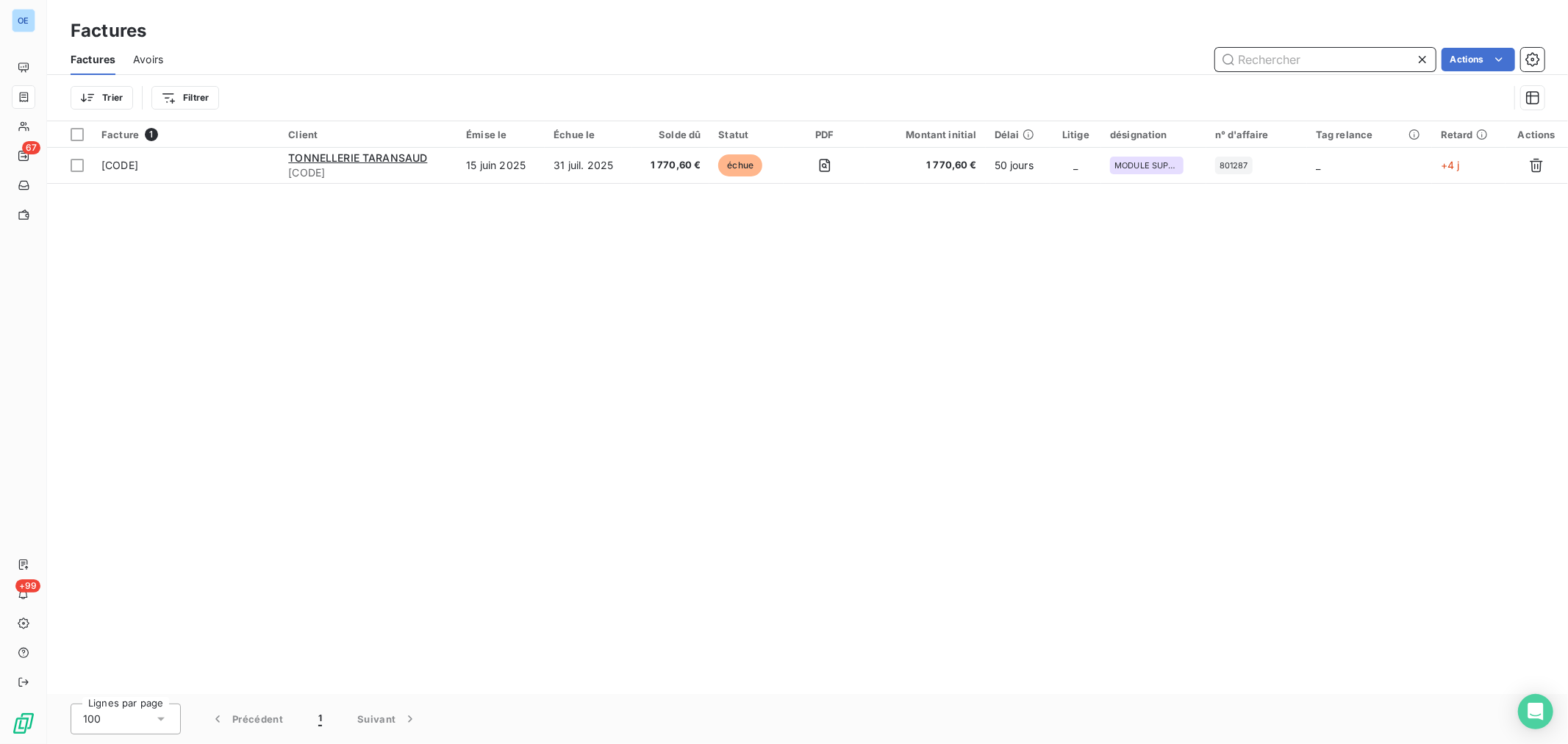 type 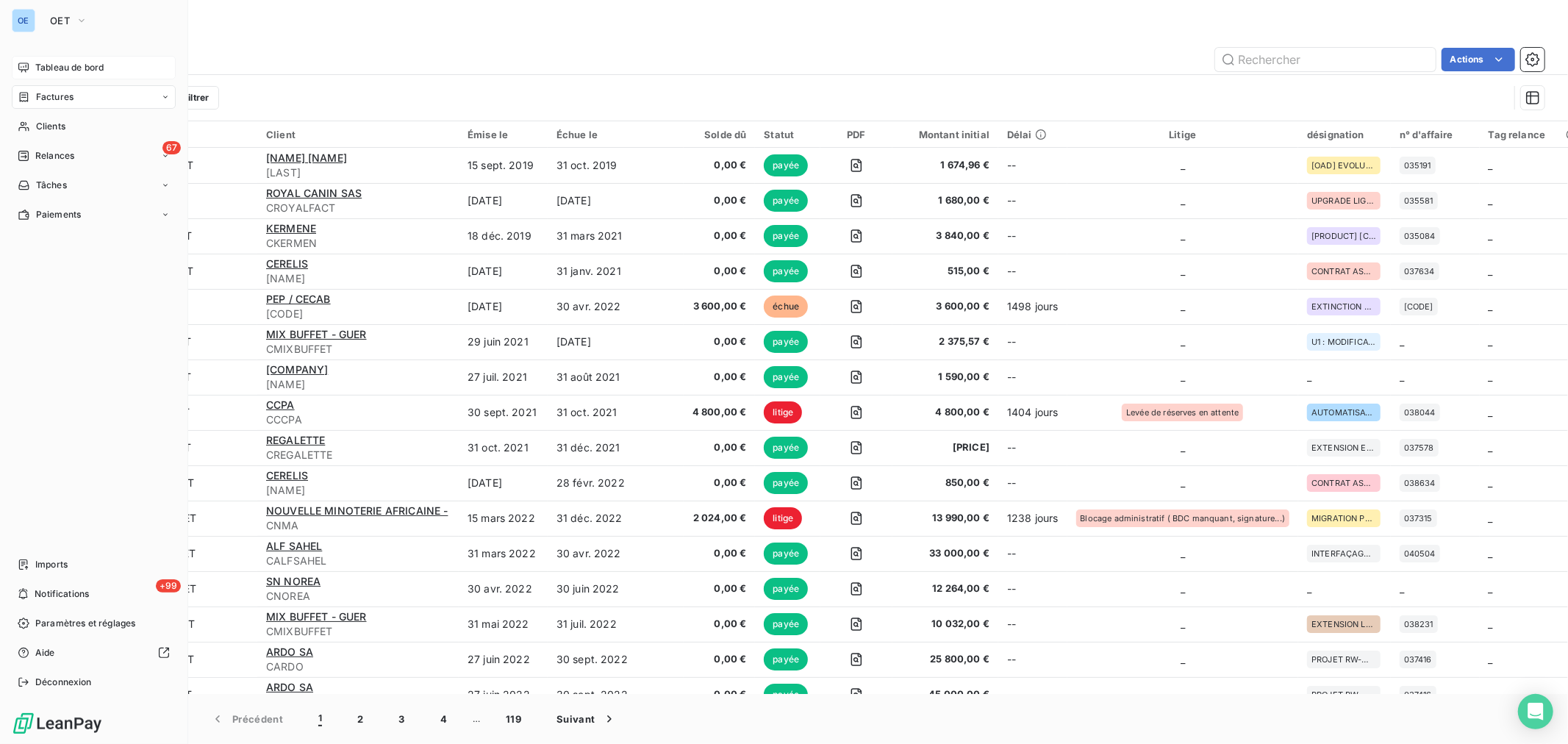 click on "Tableau de bord" at bounding box center [69, 68] 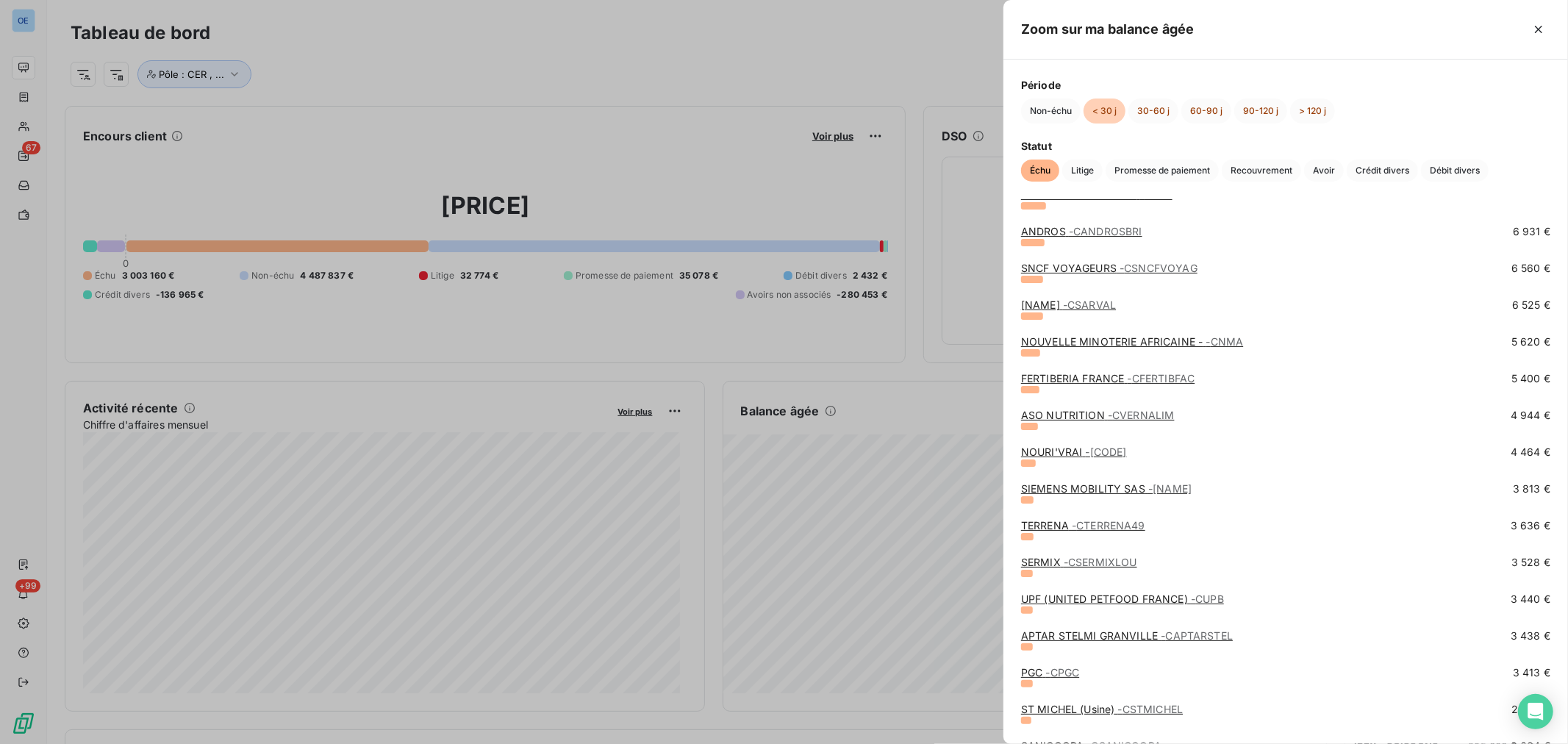scroll, scrollTop: 1552, scrollLeft: 0, axis: vertical 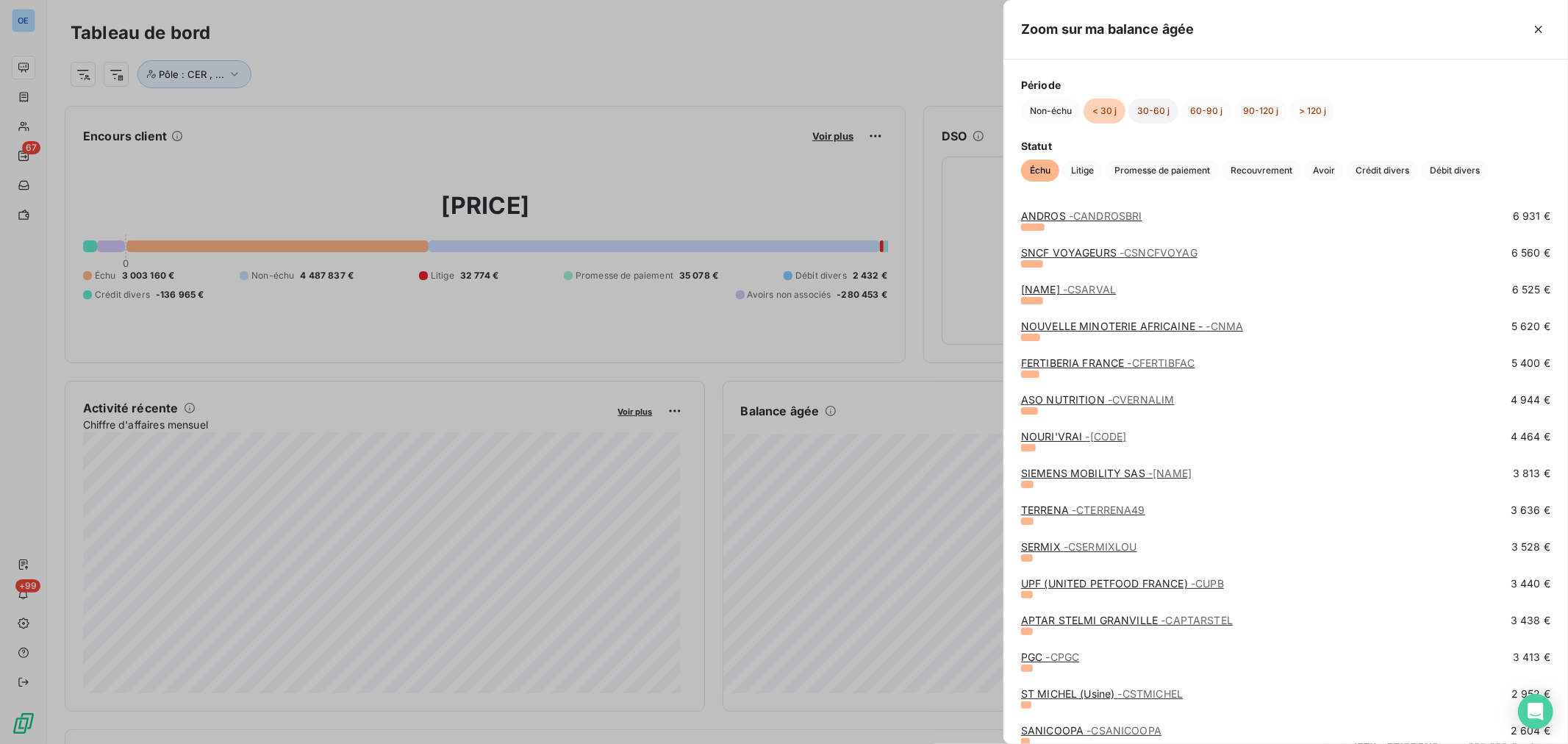 click on "30-60 j" at bounding box center [1153, 111] 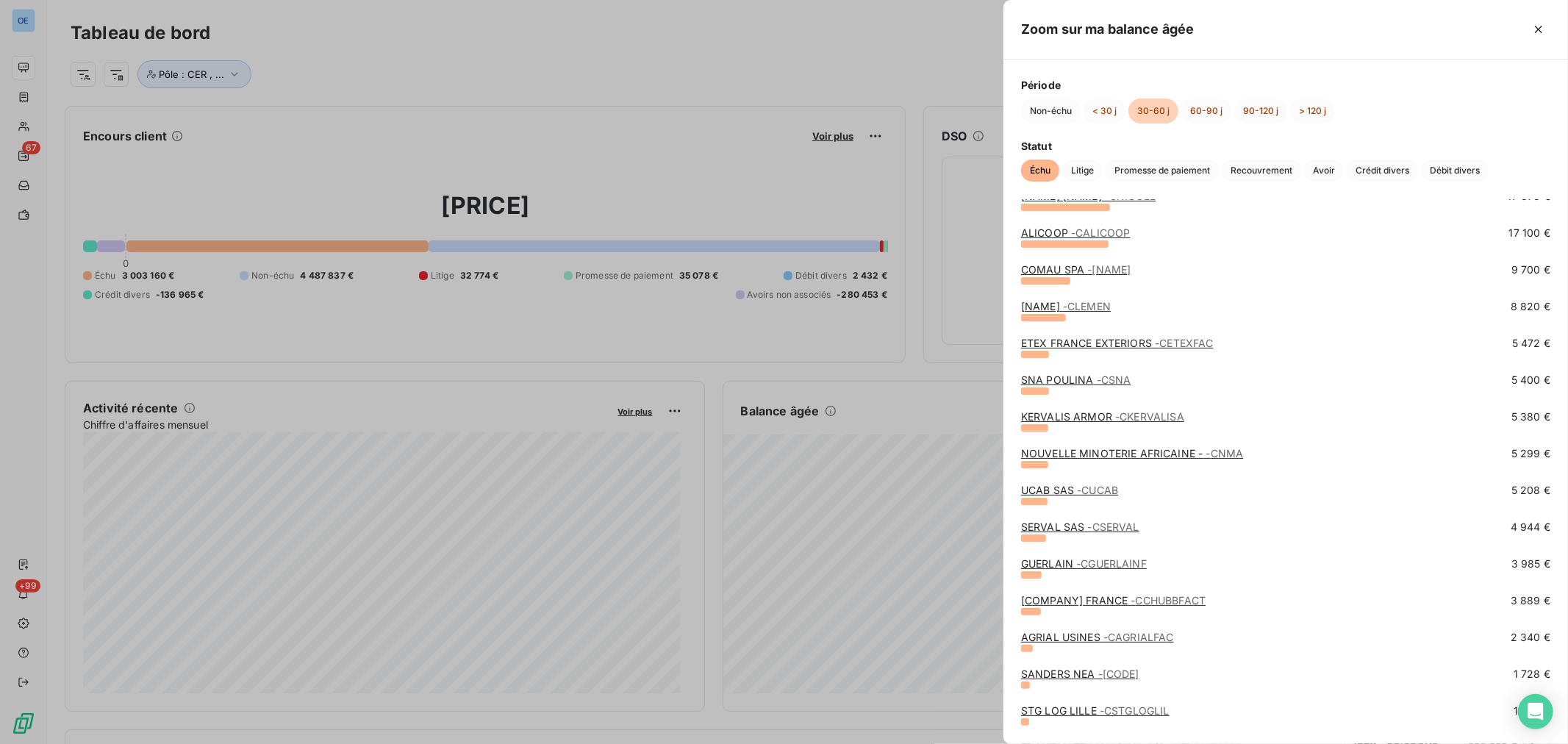 scroll, scrollTop: 408, scrollLeft: 0, axis: vertical 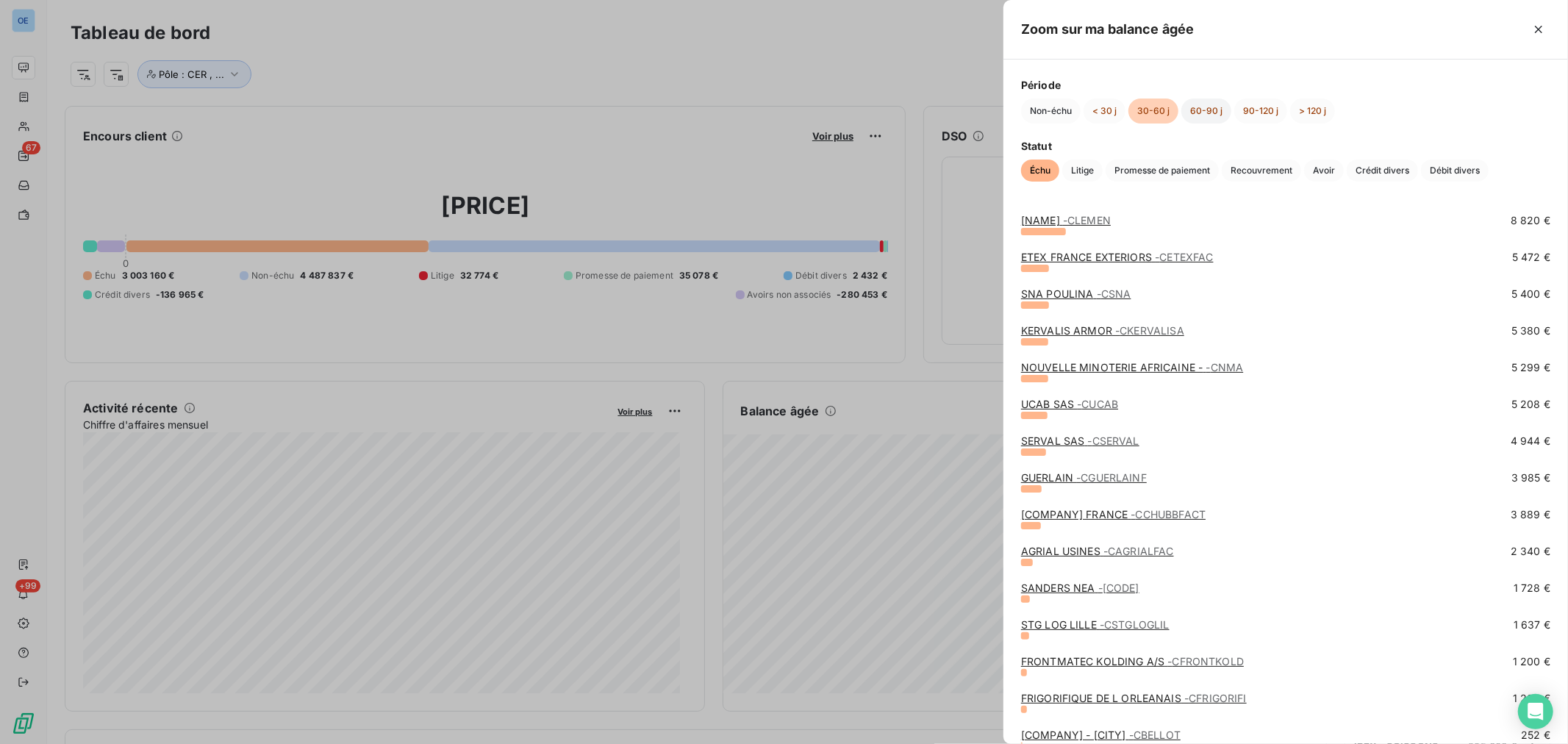 click on "60-90 j" at bounding box center (1206, 111) 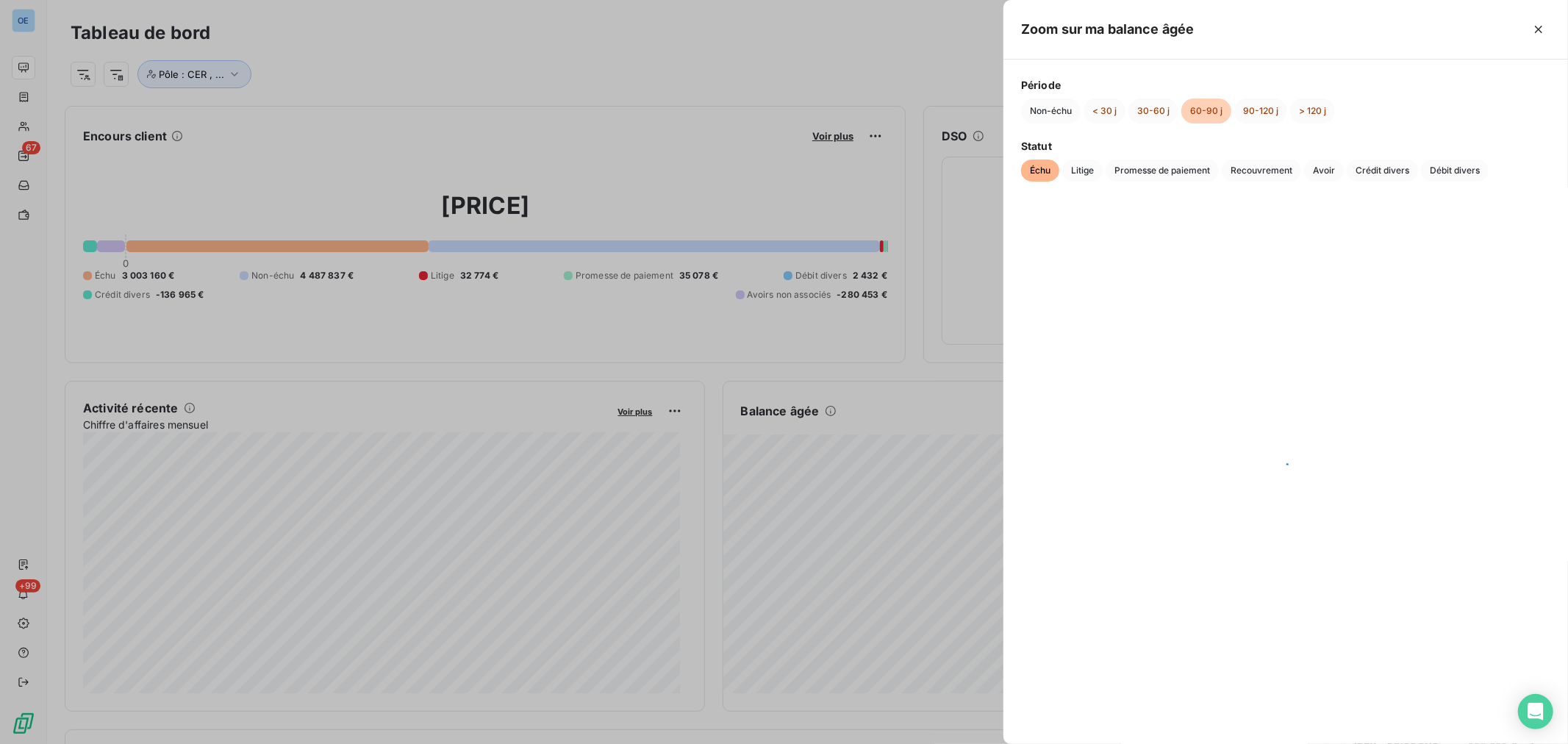 scroll, scrollTop: 0, scrollLeft: 0, axis: both 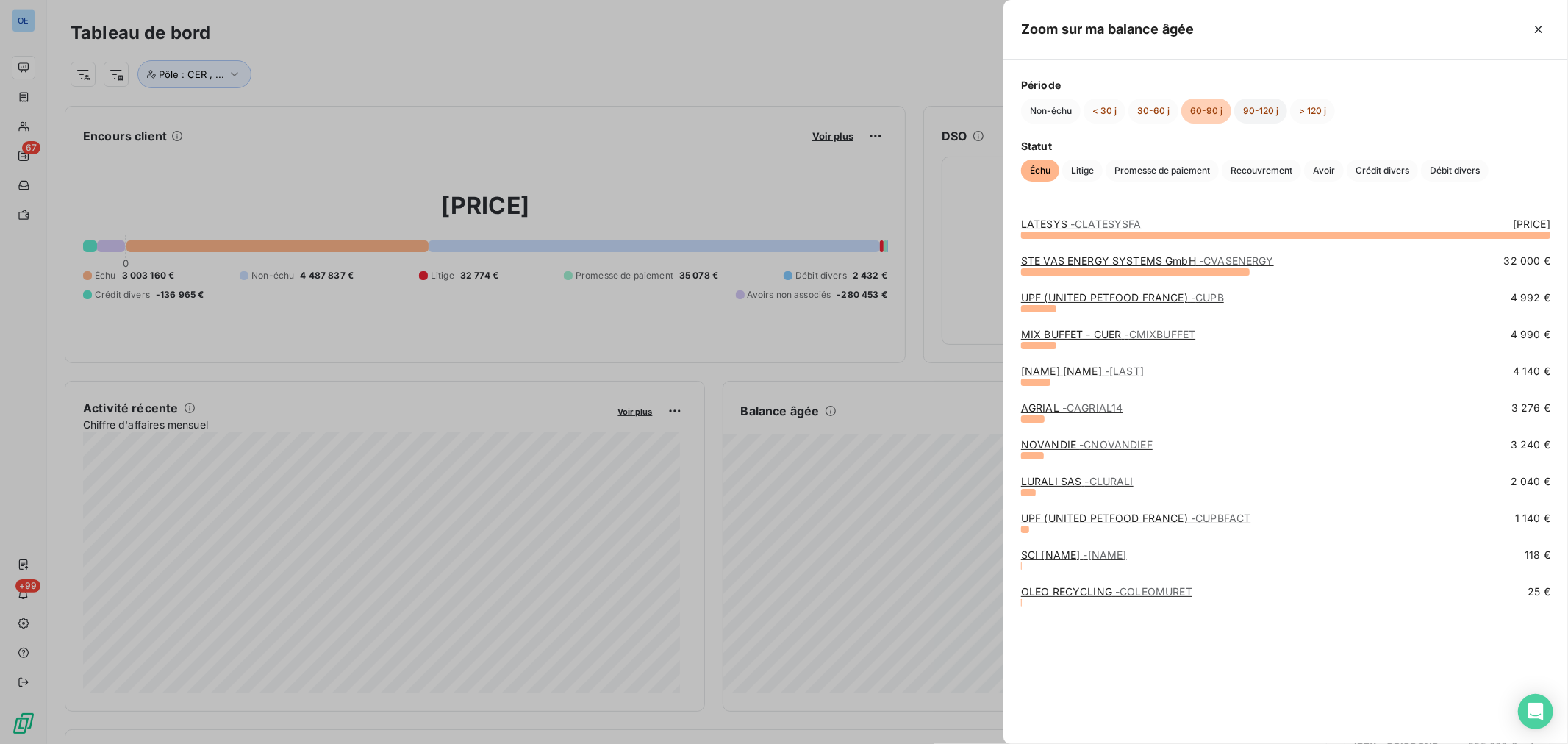 click on "90-120 j" at bounding box center [1261, 111] 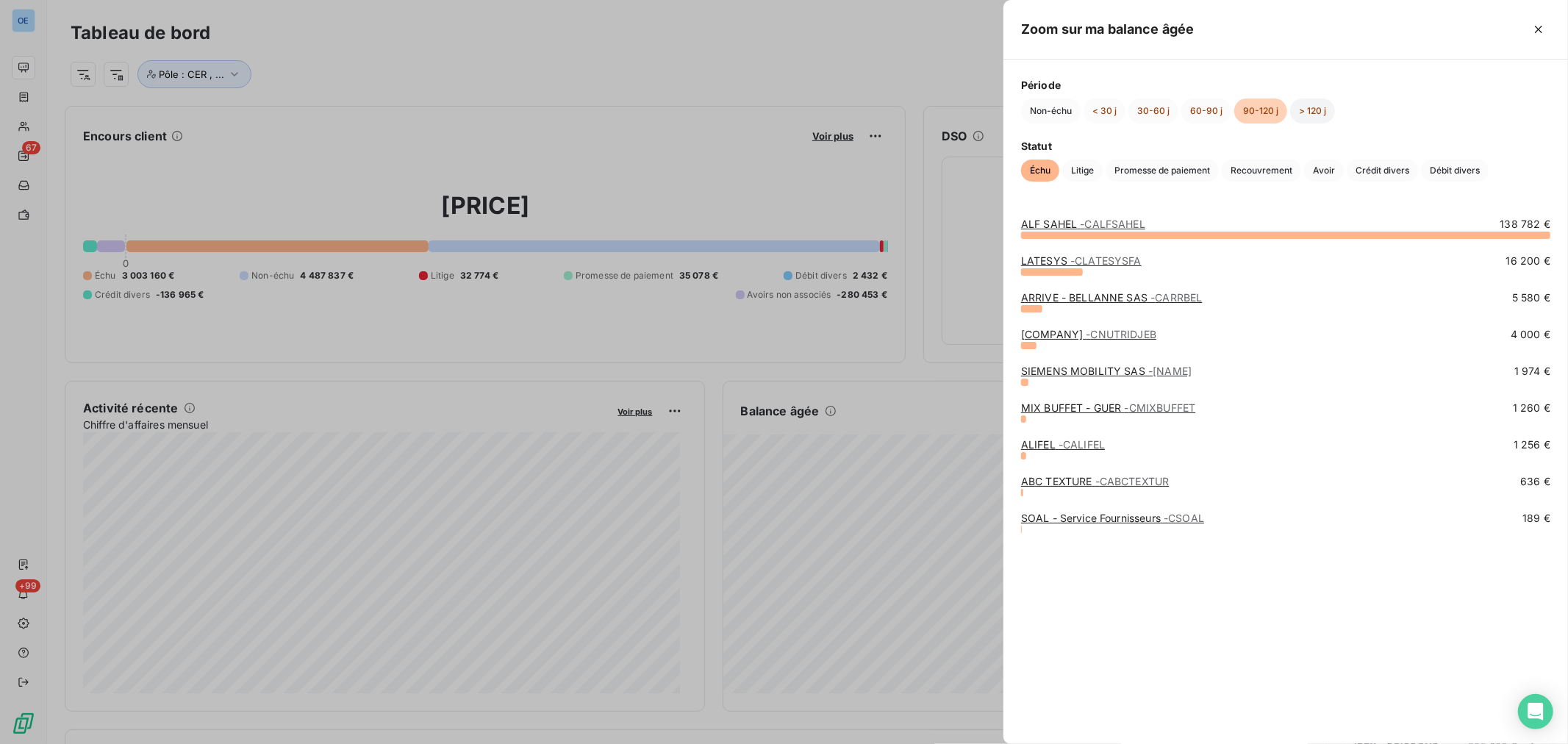 click on "> 120 j" at bounding box center (1312, 111) 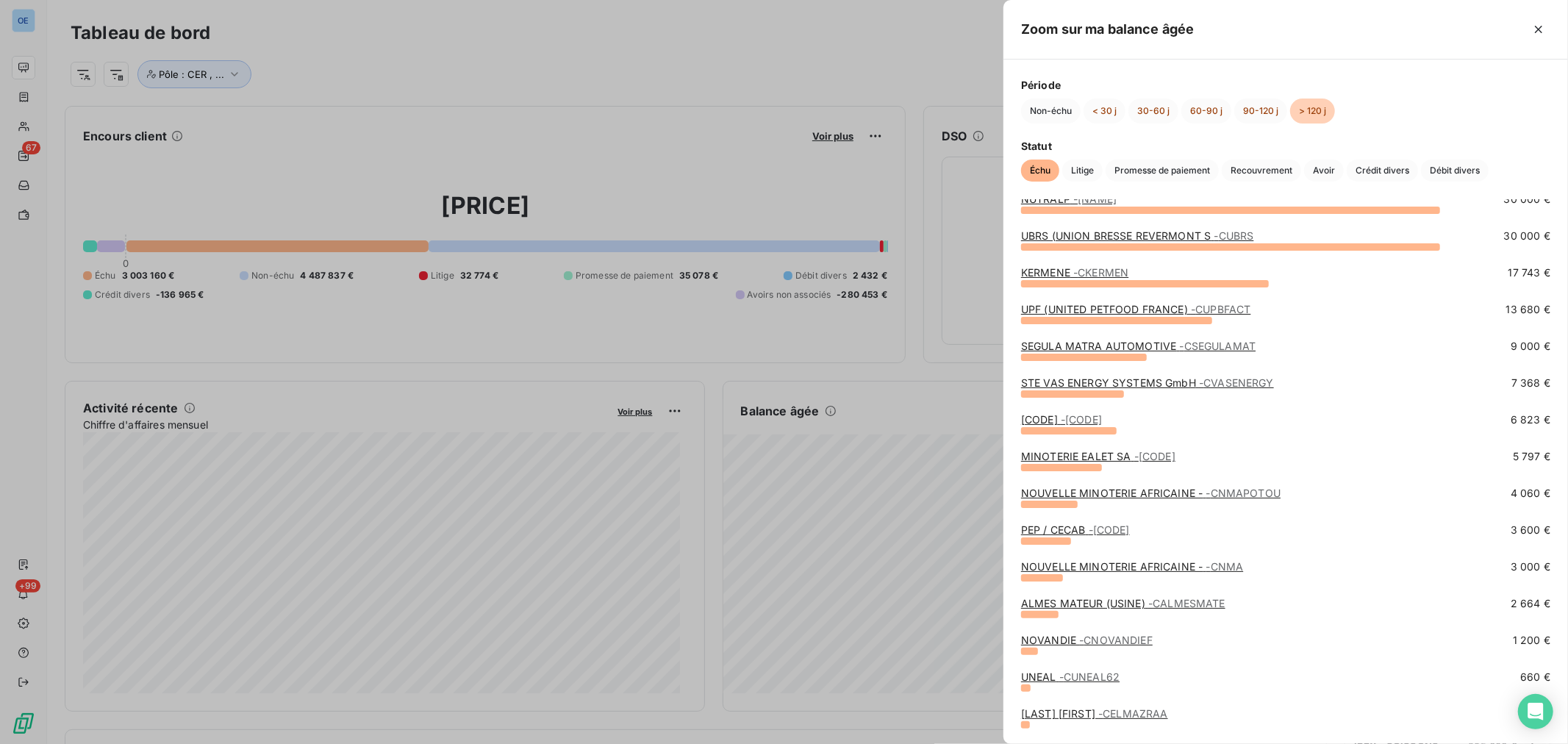 scroll, scrollTop: 133, scrollLeft: 0, axis: vertical 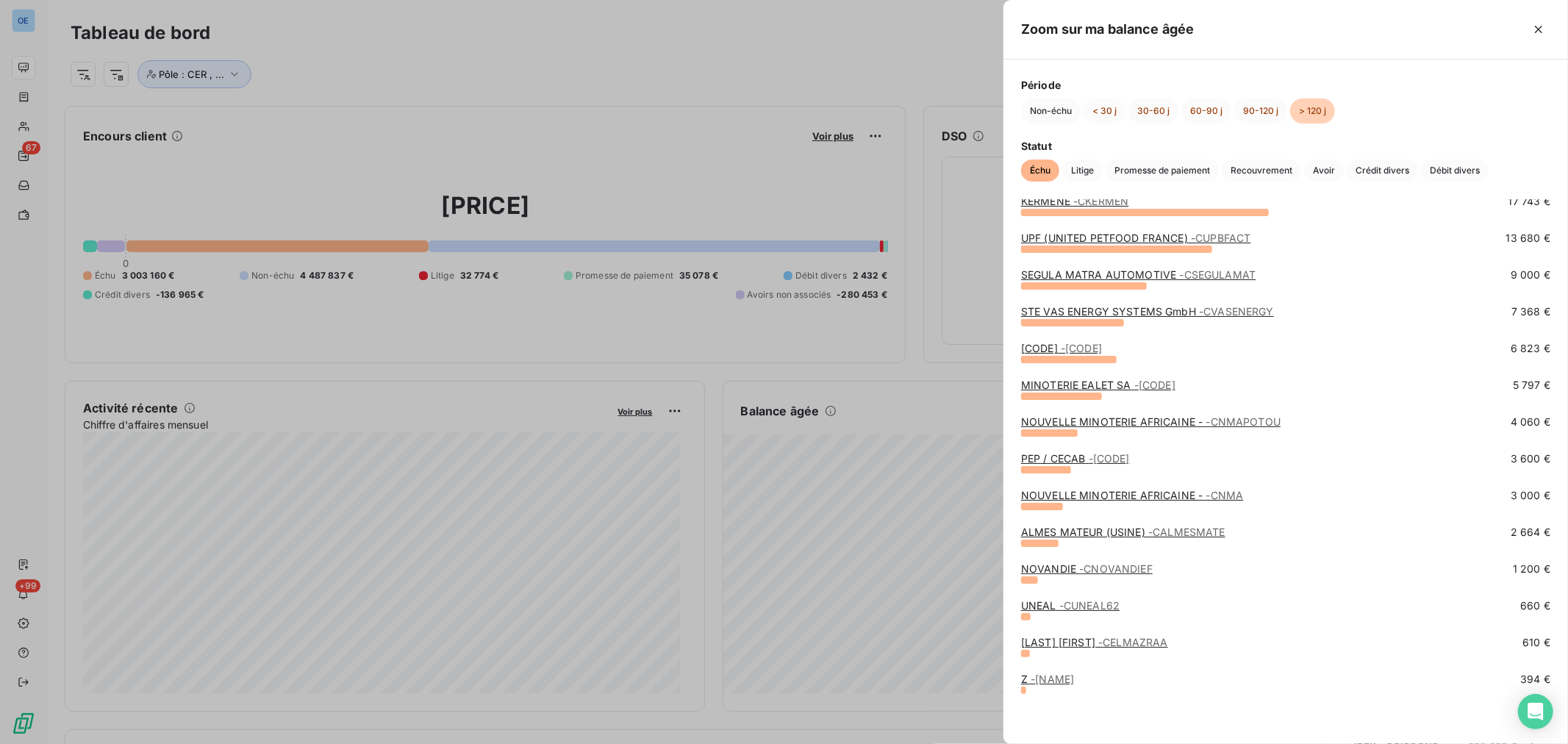 click at bounding box center (784, 372) 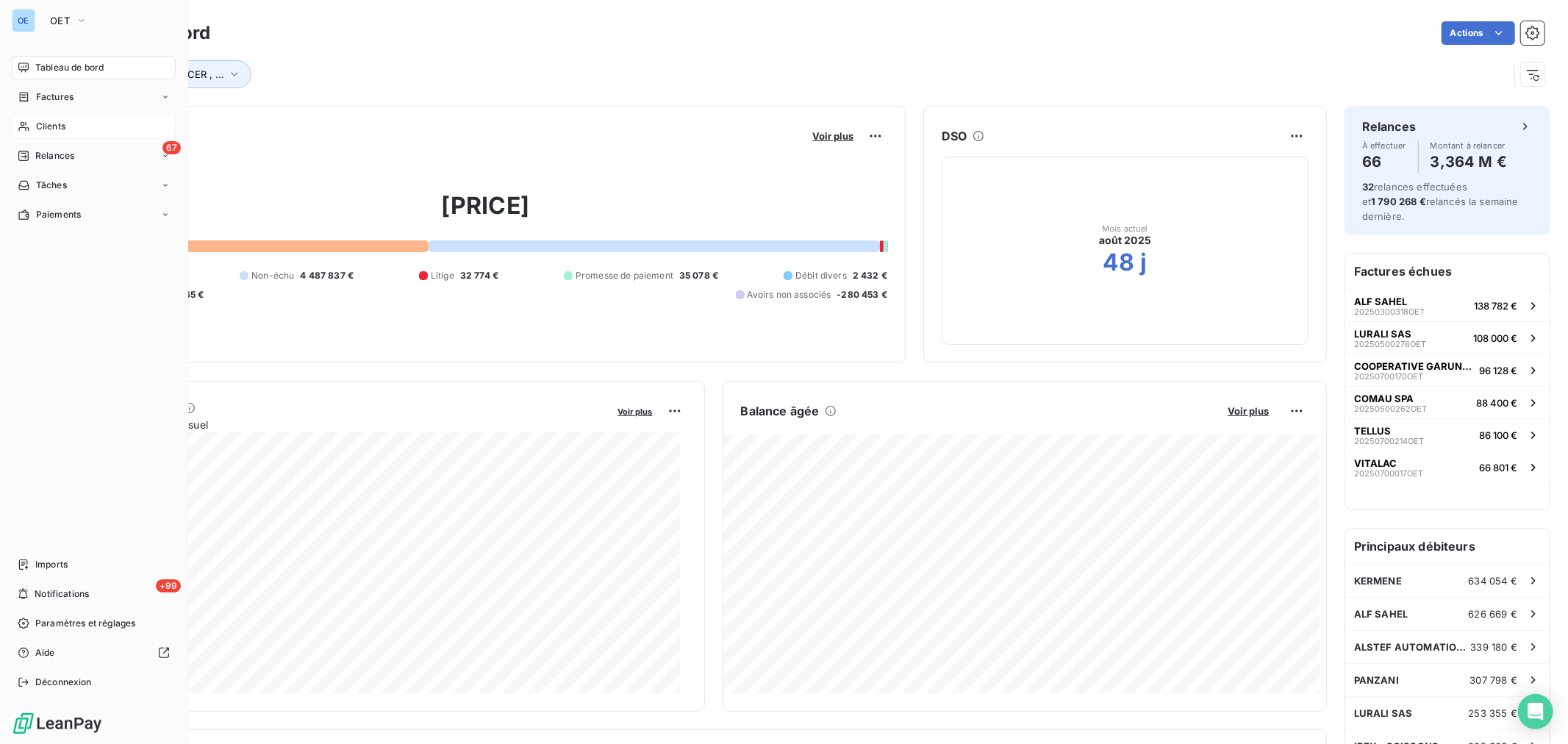 click on "Clients" at bounding box center (93, 126) 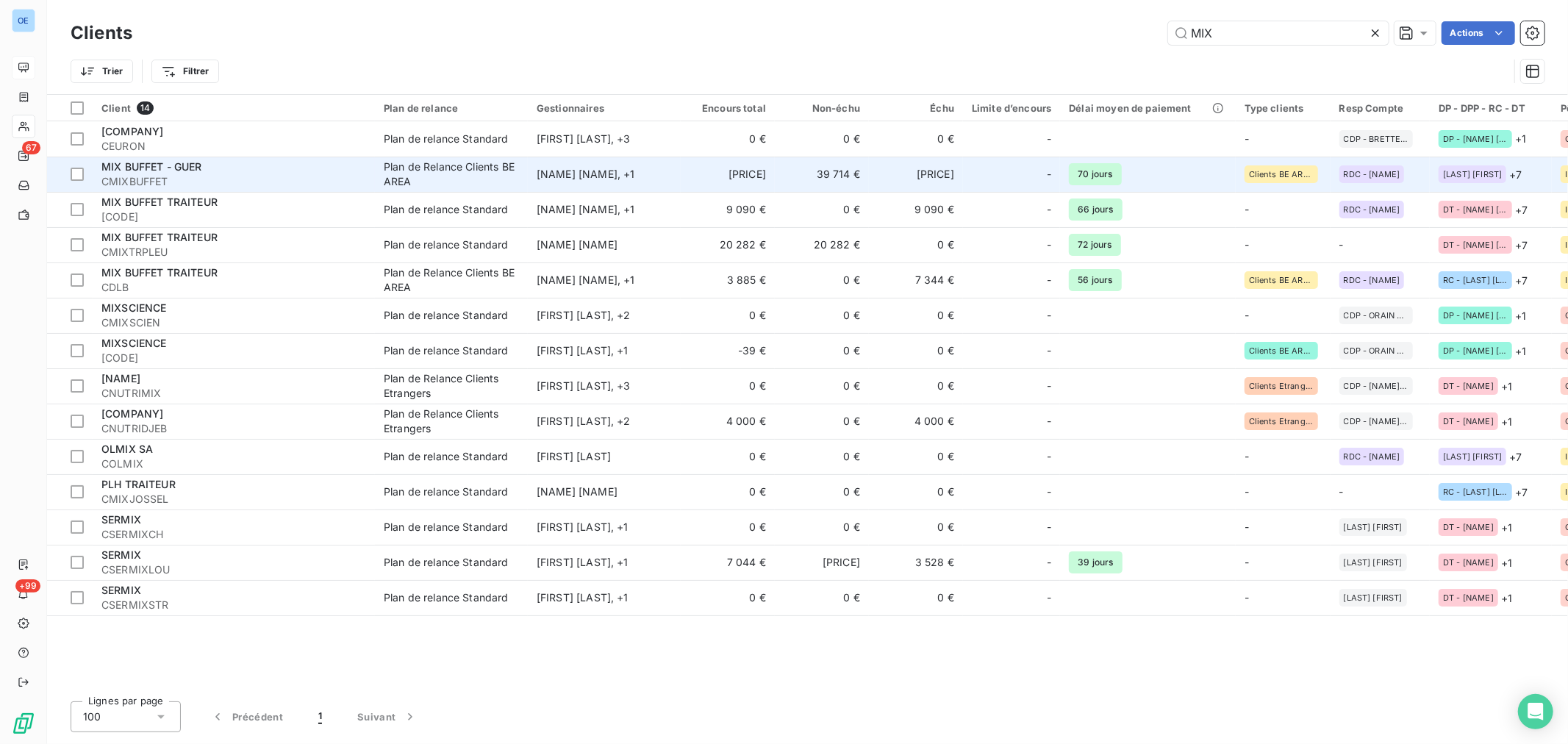 type on "MIX" 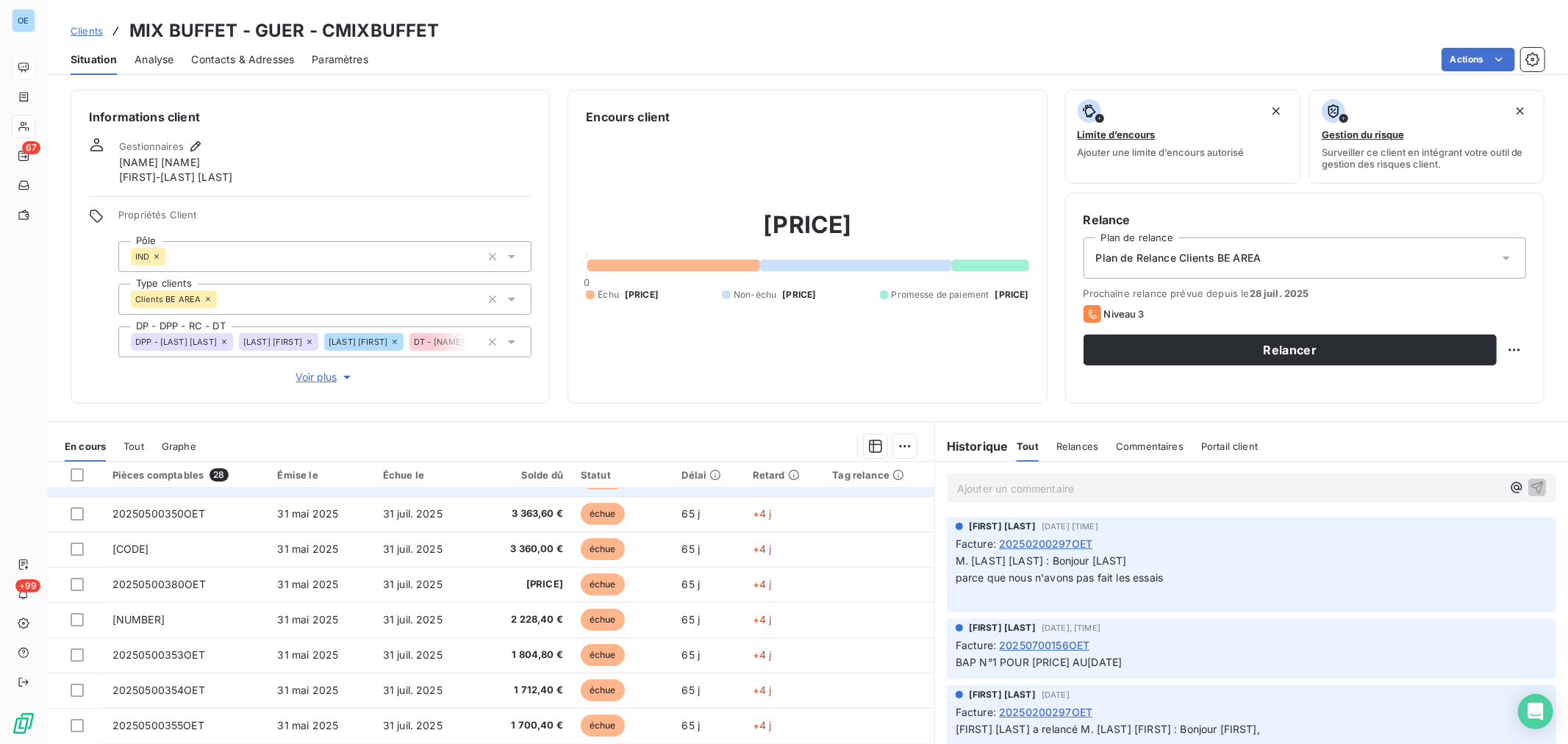 scroll, scrollTop: 245, scrollLeft: 0, axis: vertical 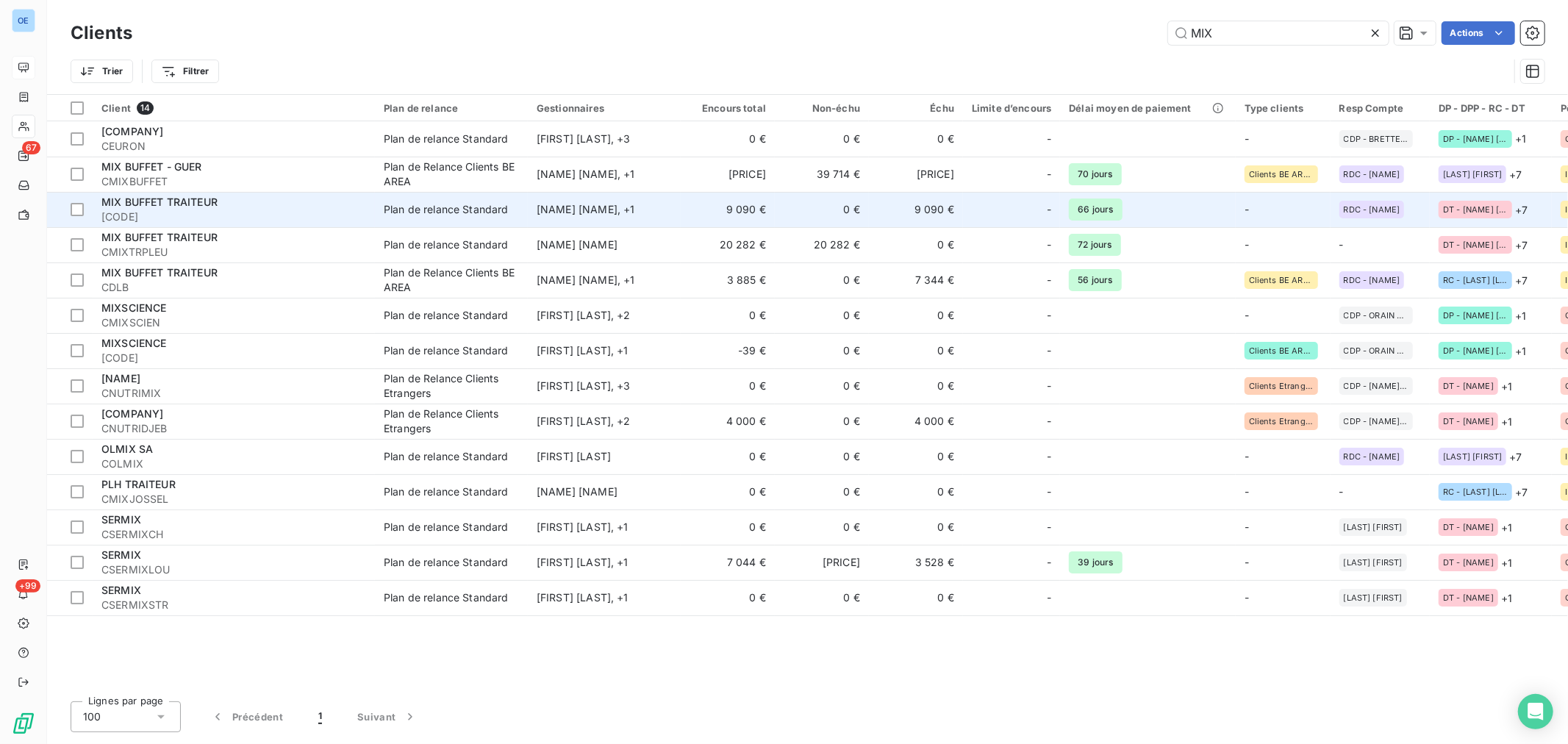 click on "CDLBFOUG" at bounding box center (234, 217) 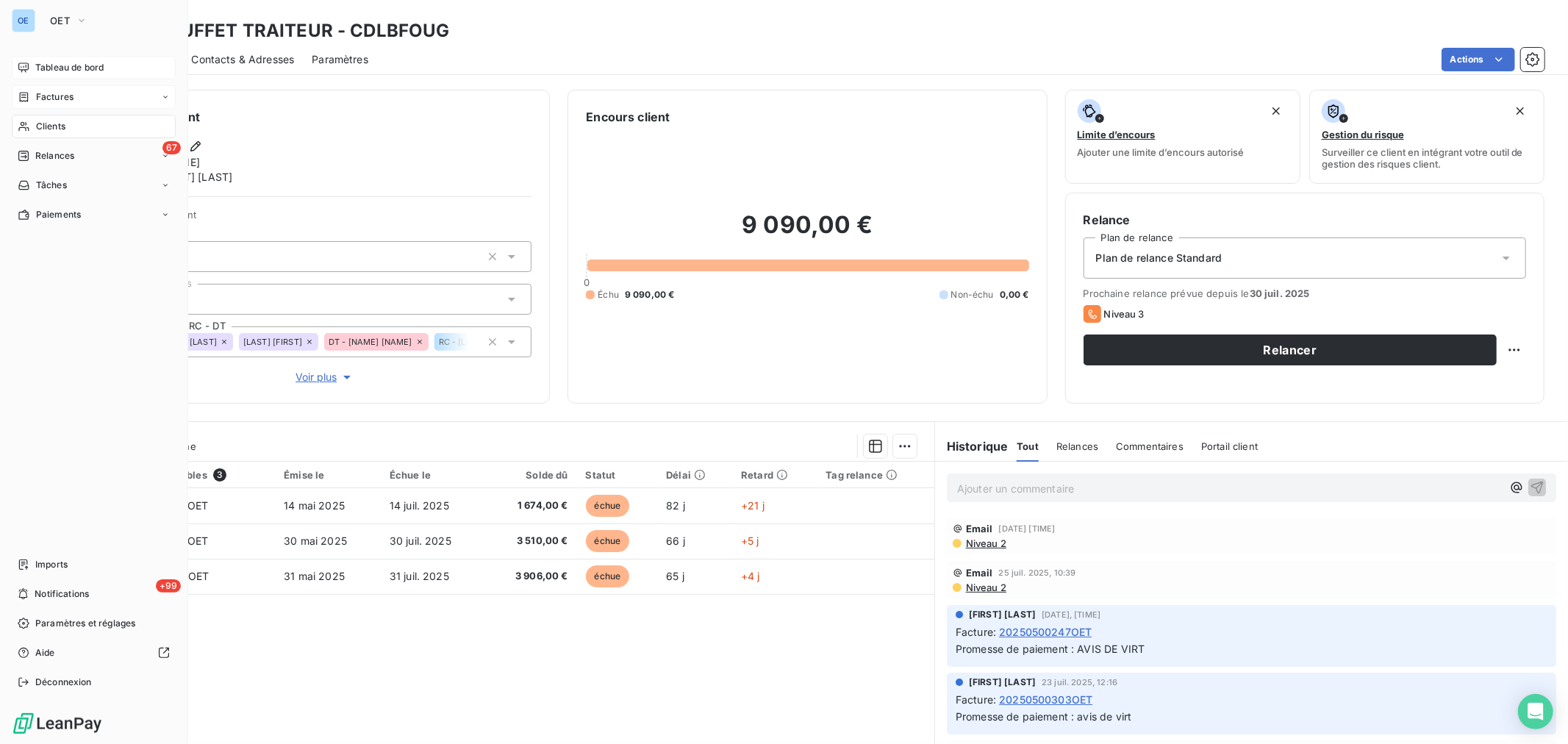 click on "Factures" at bounding box center (54, 97) 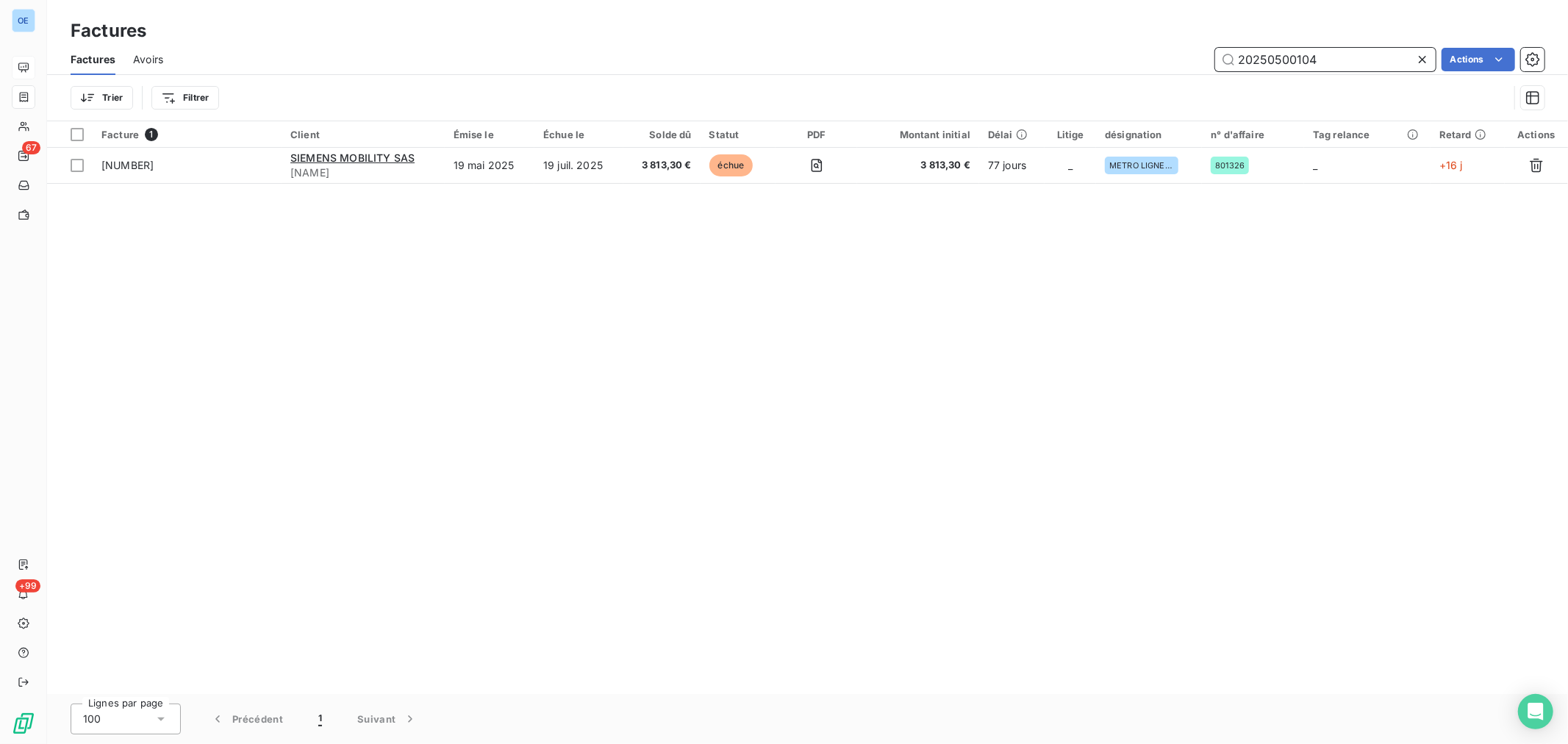 drag, startPoint x: 1326, startPoint y: 54, endPoint x: 1031, endPoint y: 54, distance: 295 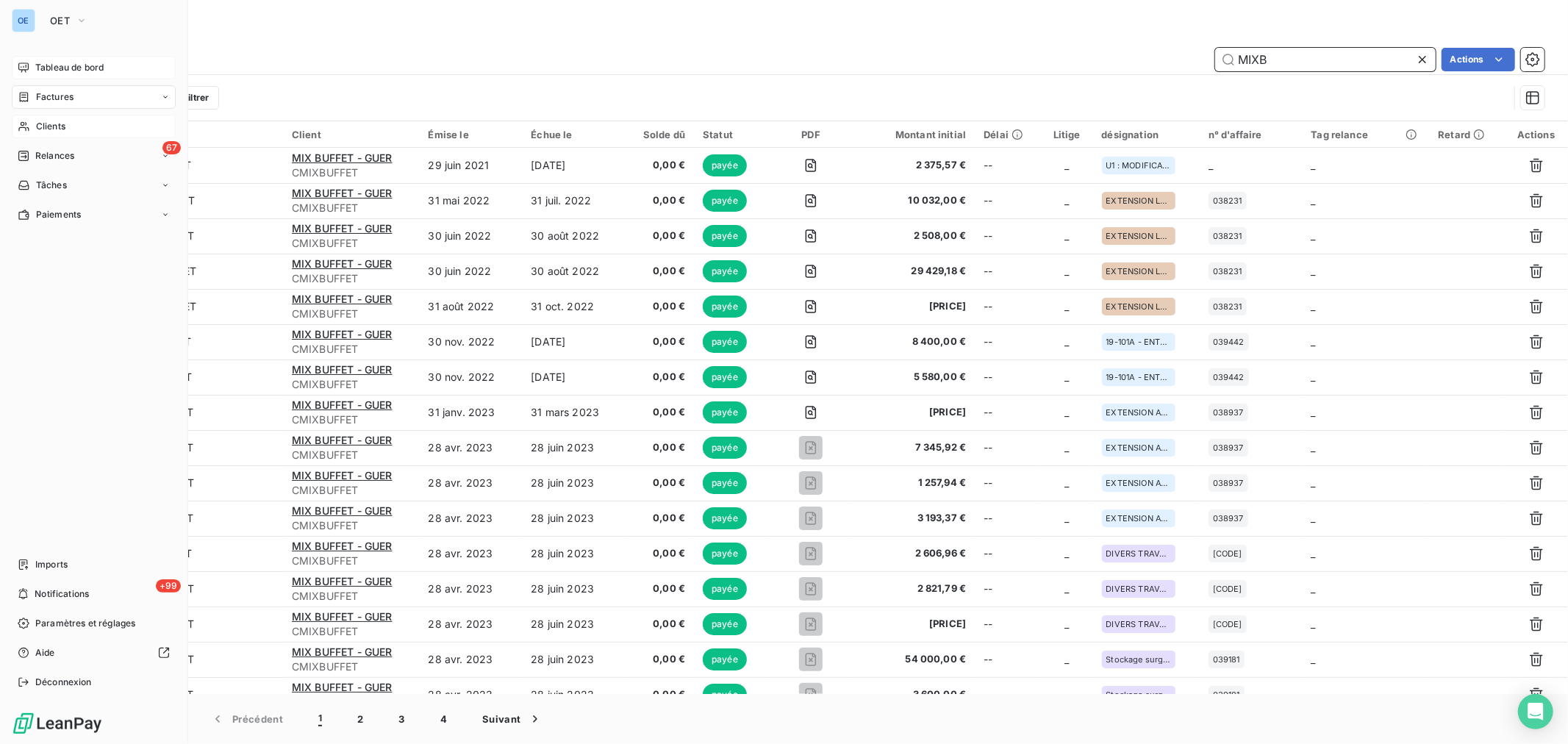 type on "MIXB" 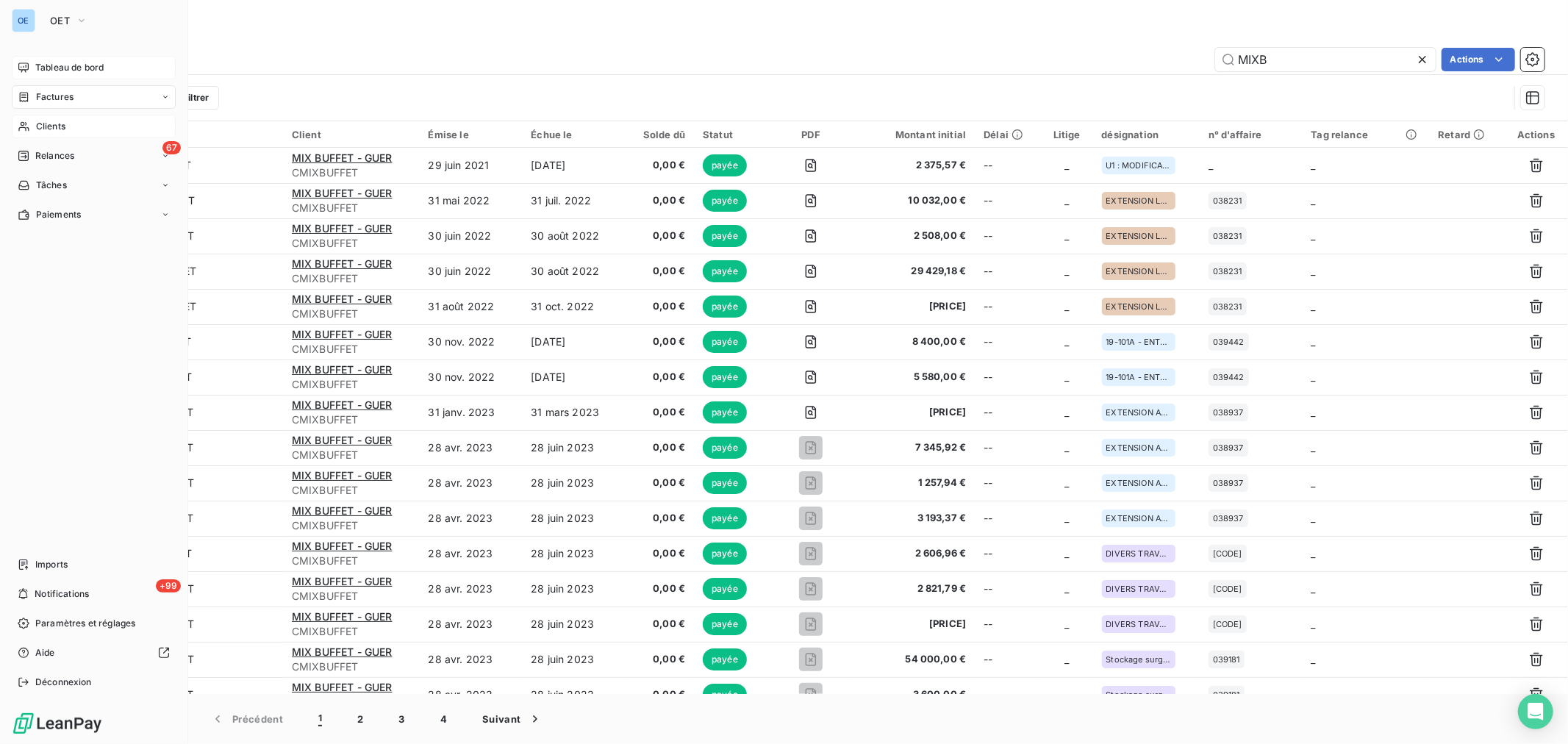 click 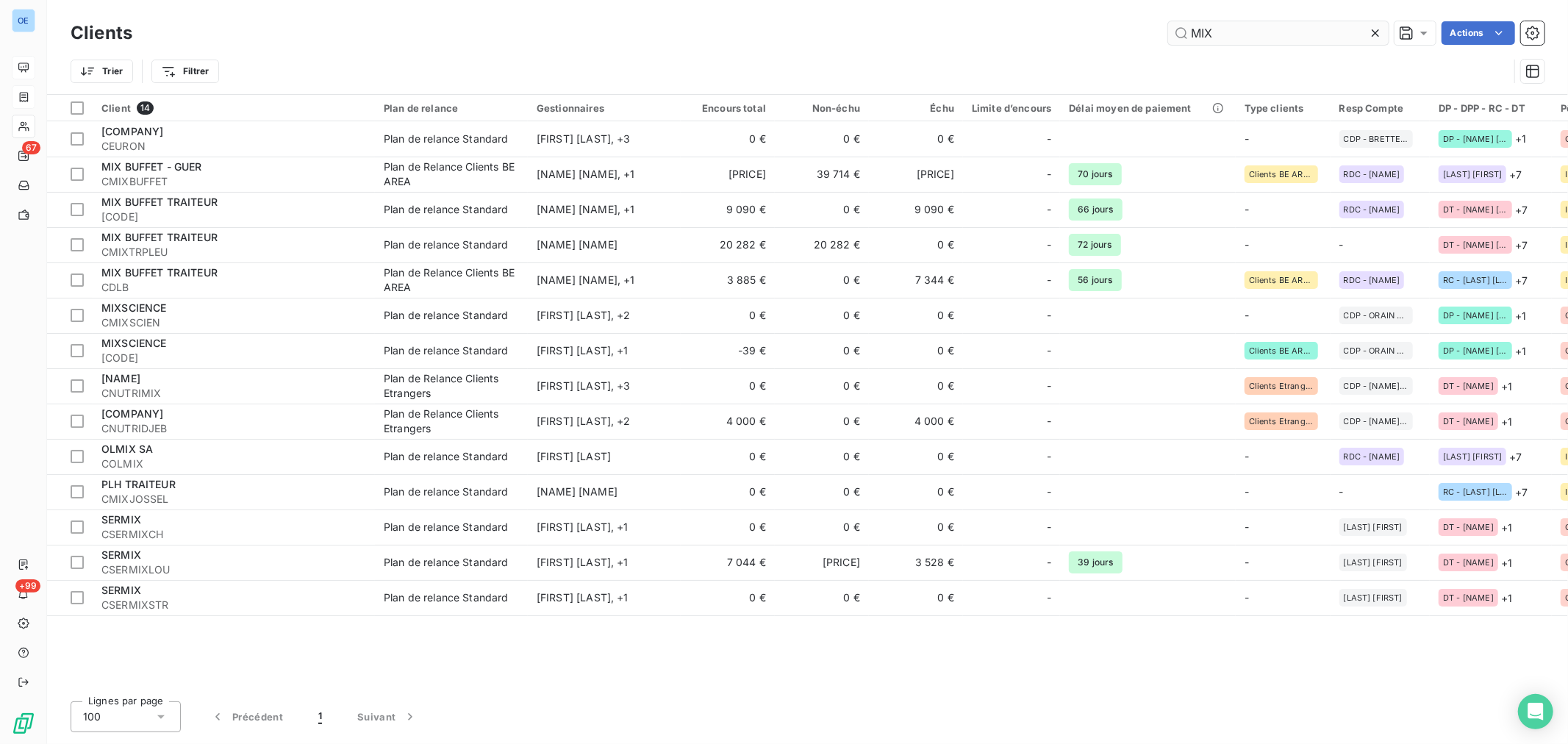drag, startPoint x: 1273, startPoint y: 38, endPoint x: 1265, endPoint y: 38, distance: 8 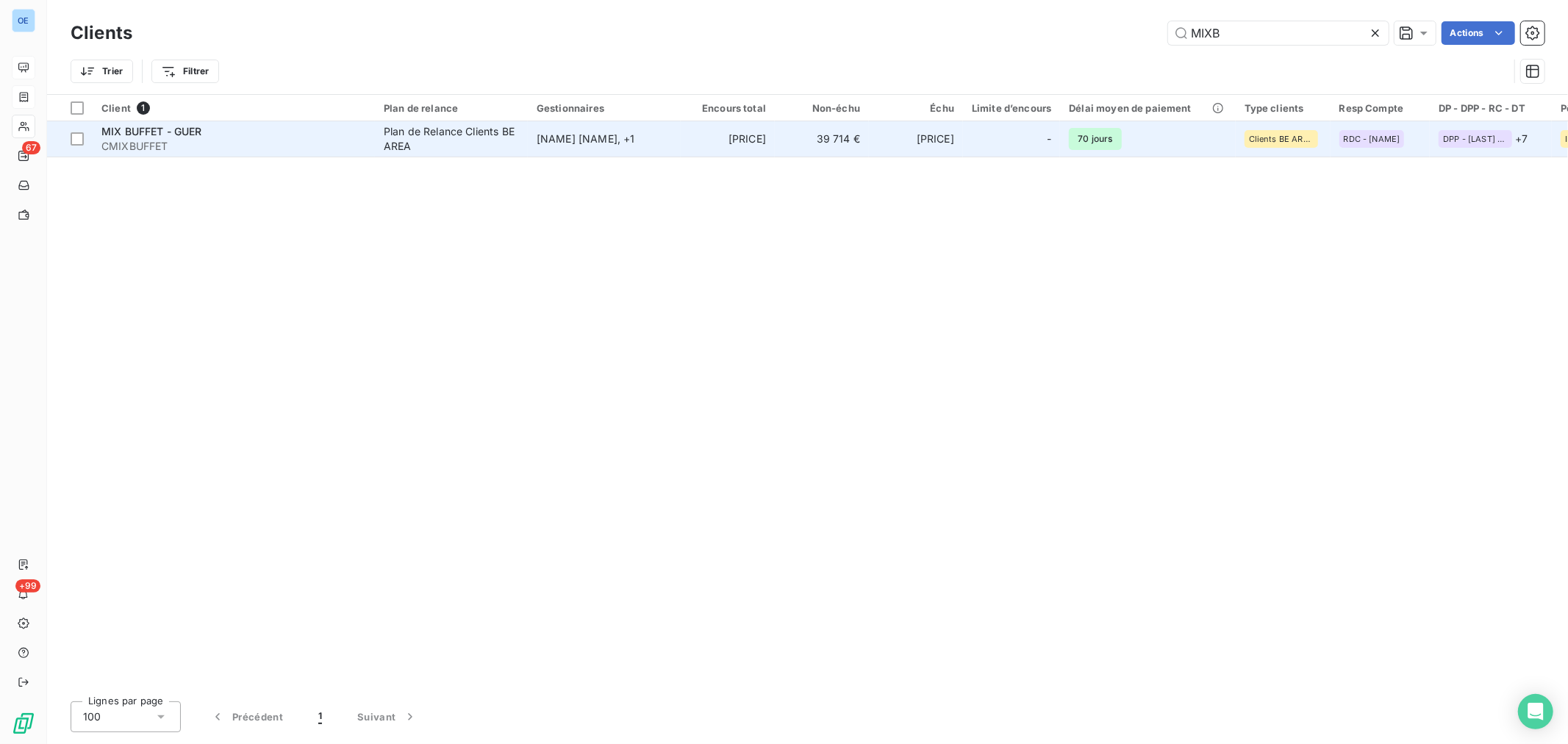type on "MIXB" 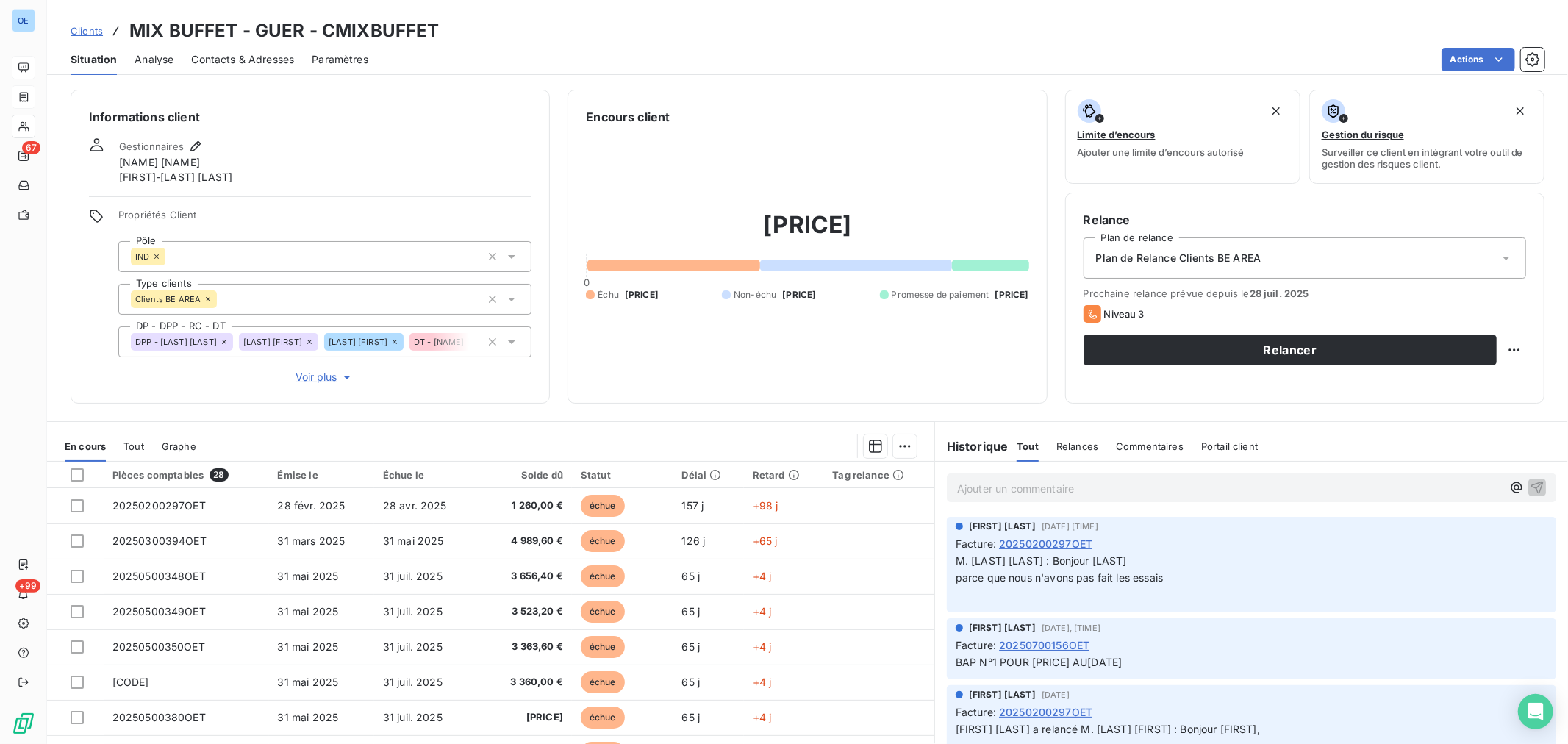 scroll, scrollTop: 245, scrollLeft: 0, axis: vertical 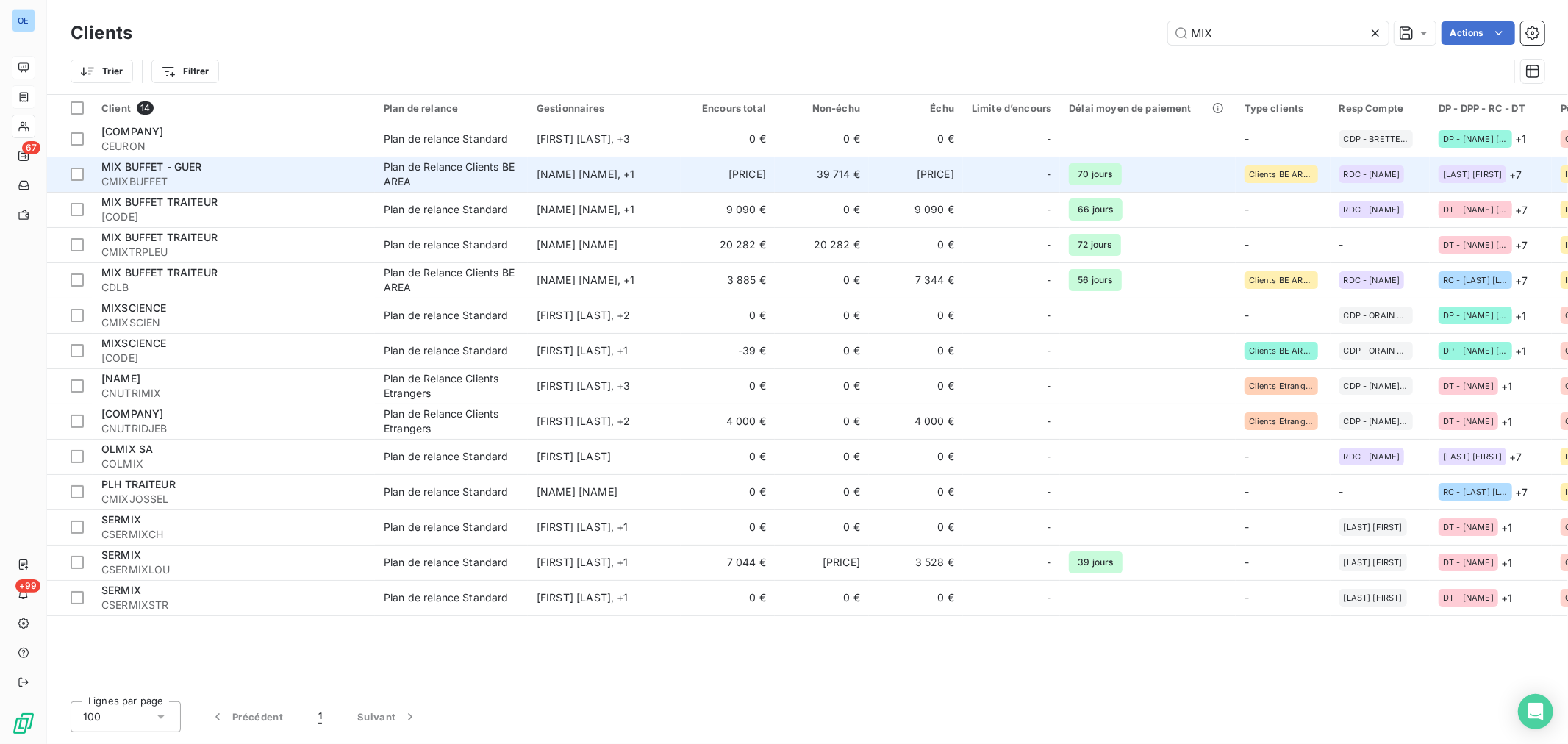 type on "MIX" 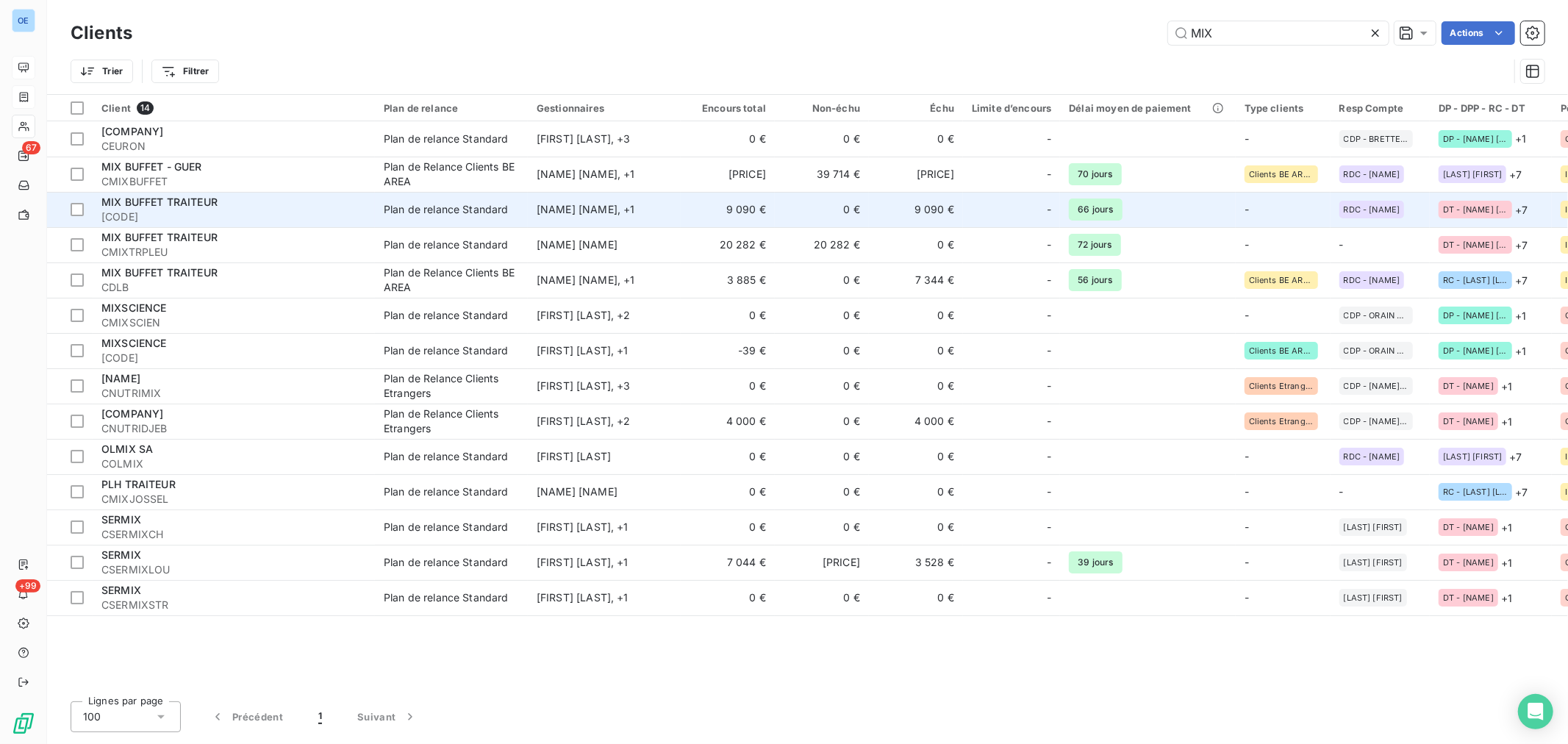 click on "9 090 €" at bounding box center [916, 210] 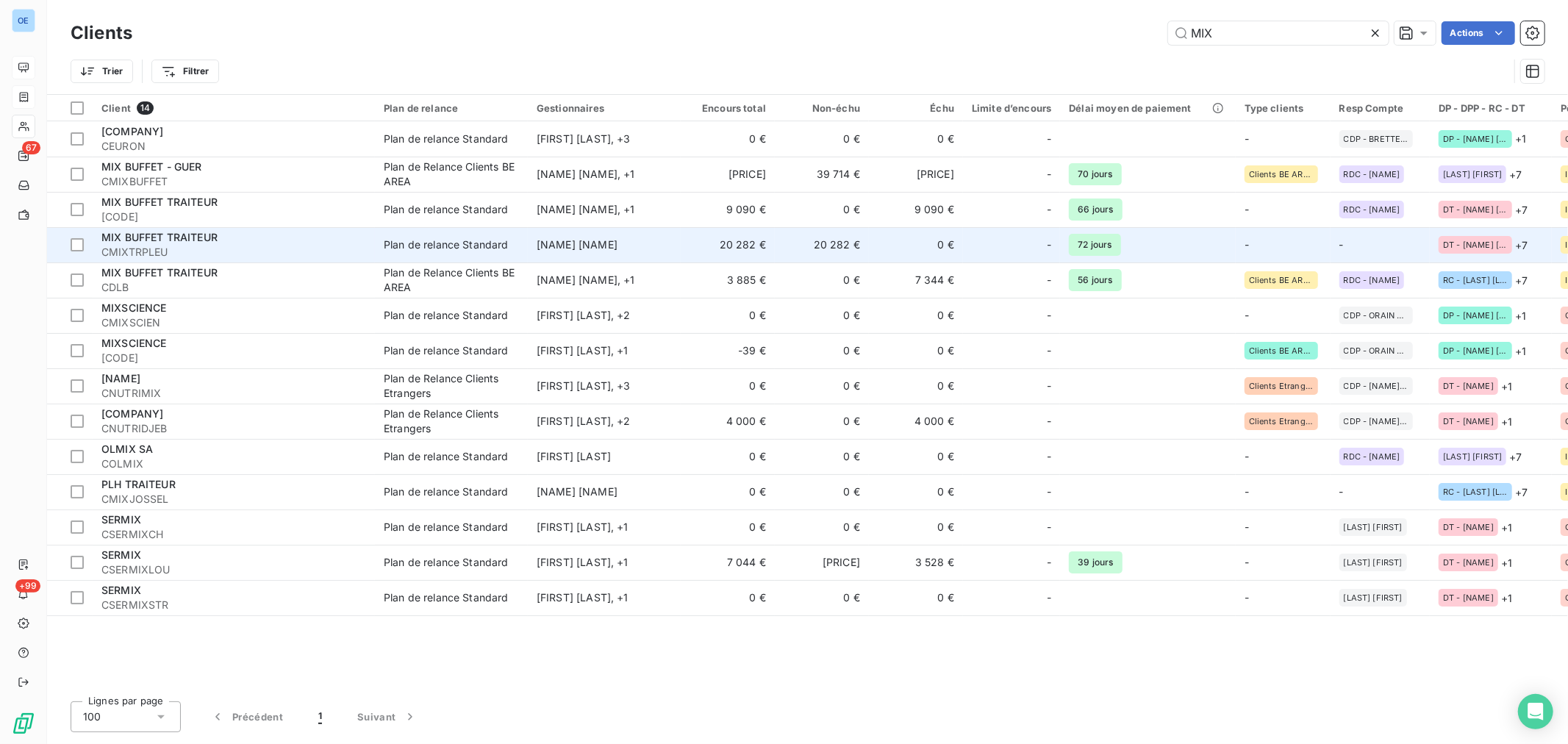 click on "0 €" at bounding box center [916, 245] 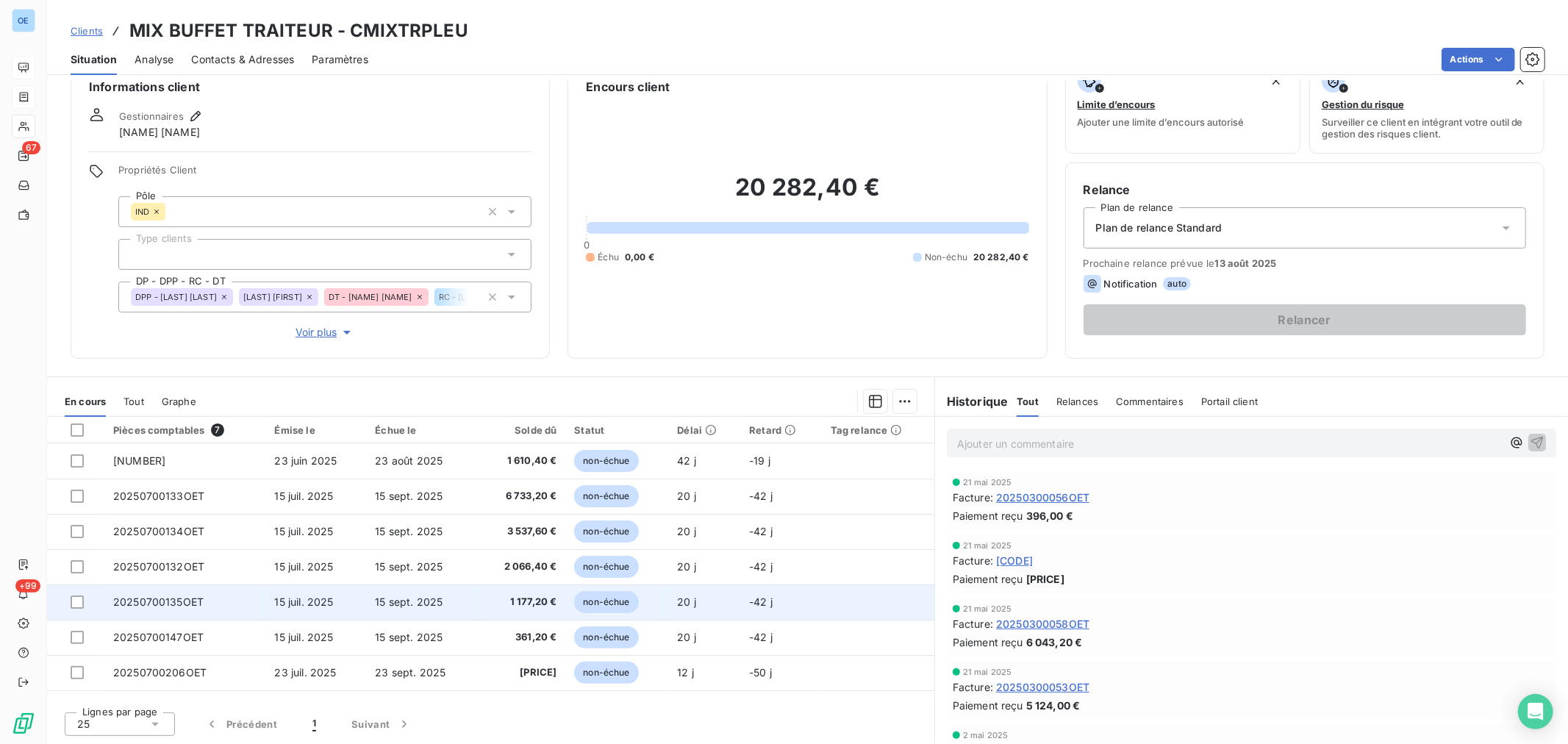 scroll, scrollTop: 0, scrollLeft: 0, axis: both 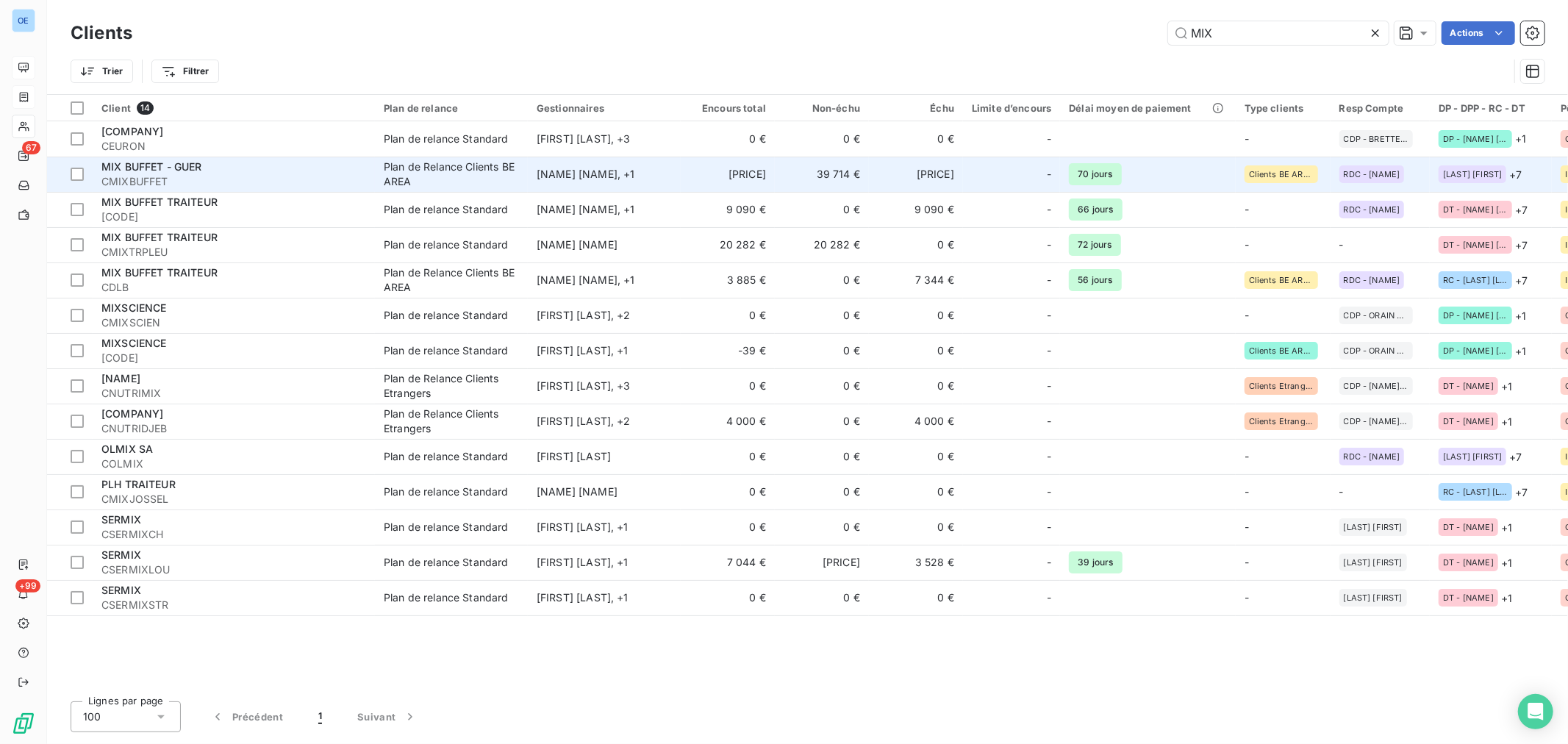 click on "35 654 €" at bounding box center [916, 174] 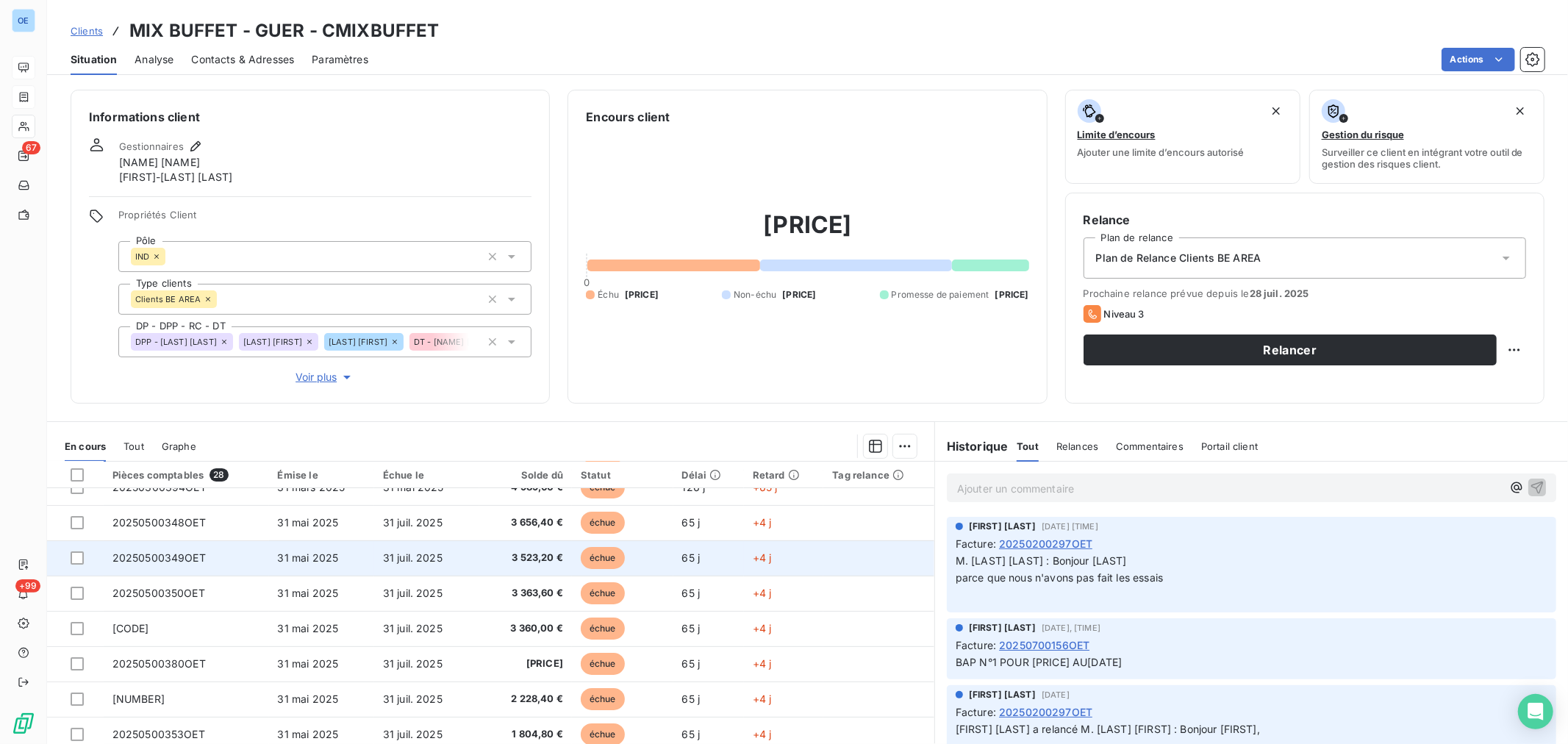 scroll, scrollTop: 0, scrollLeft: 0, axis: both 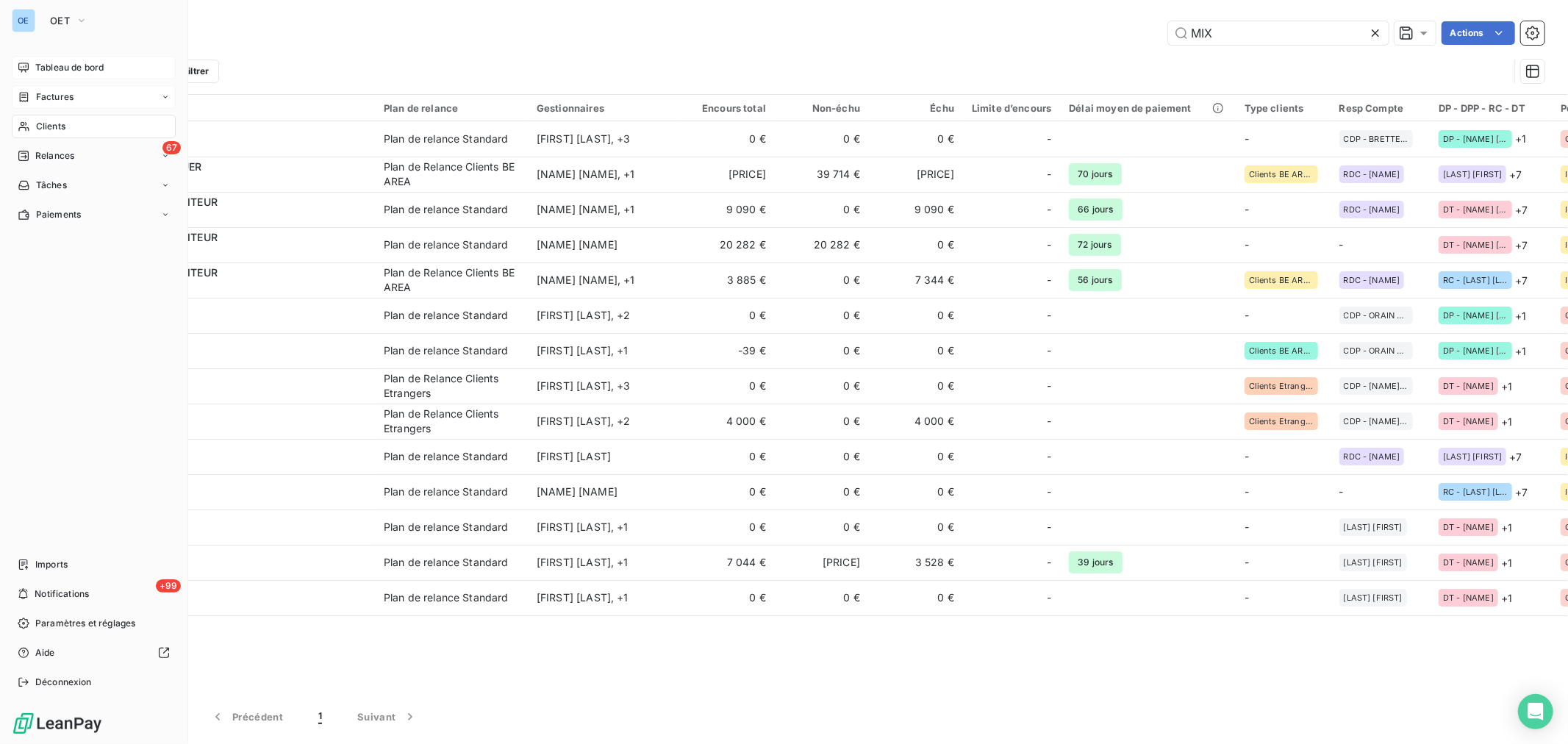 click on "Factures" at bounding box center (54, 97) 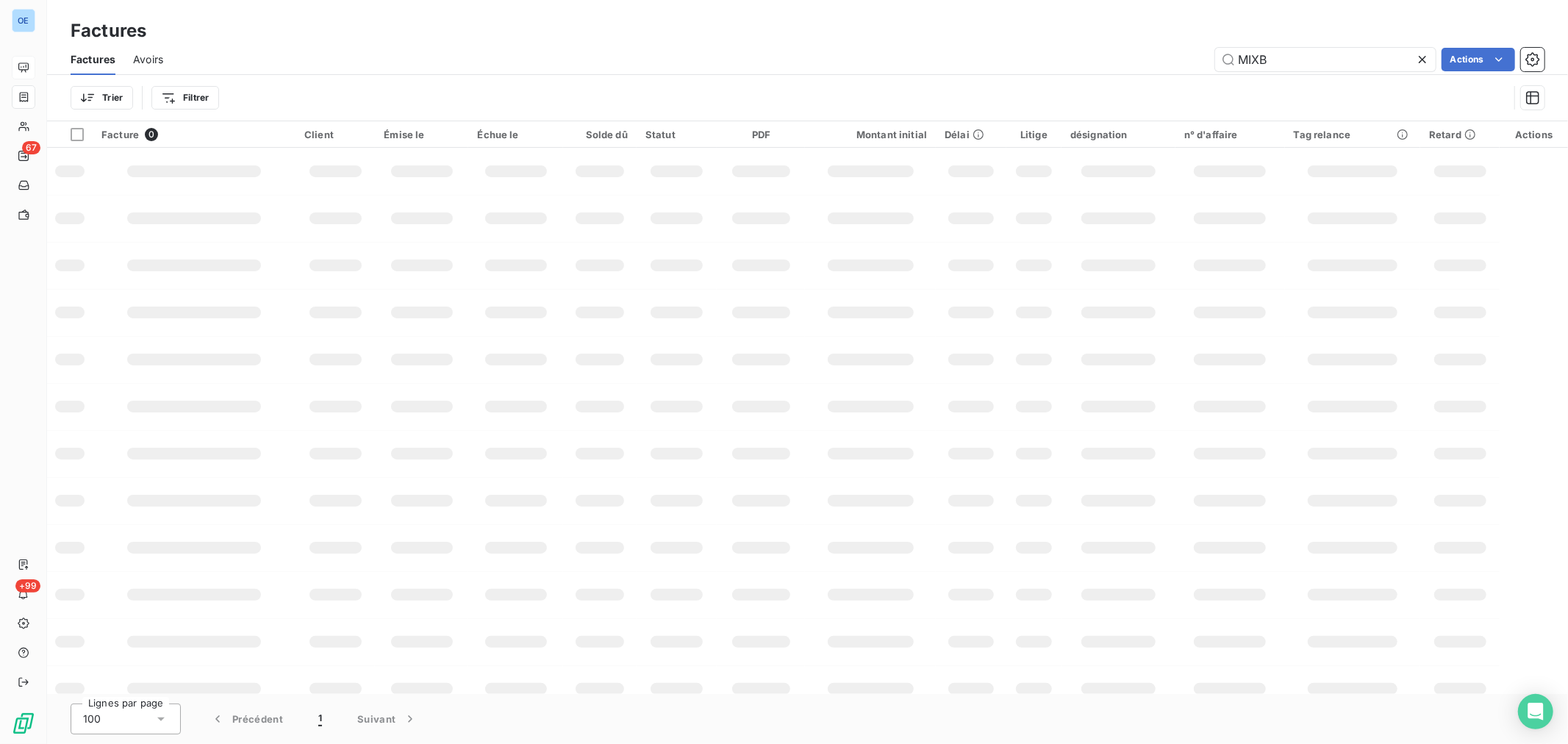 drag, startPoint x: 1304, startPoint y: 66, endPoint x: 951, endPoint y: 16, distance: 356.52349 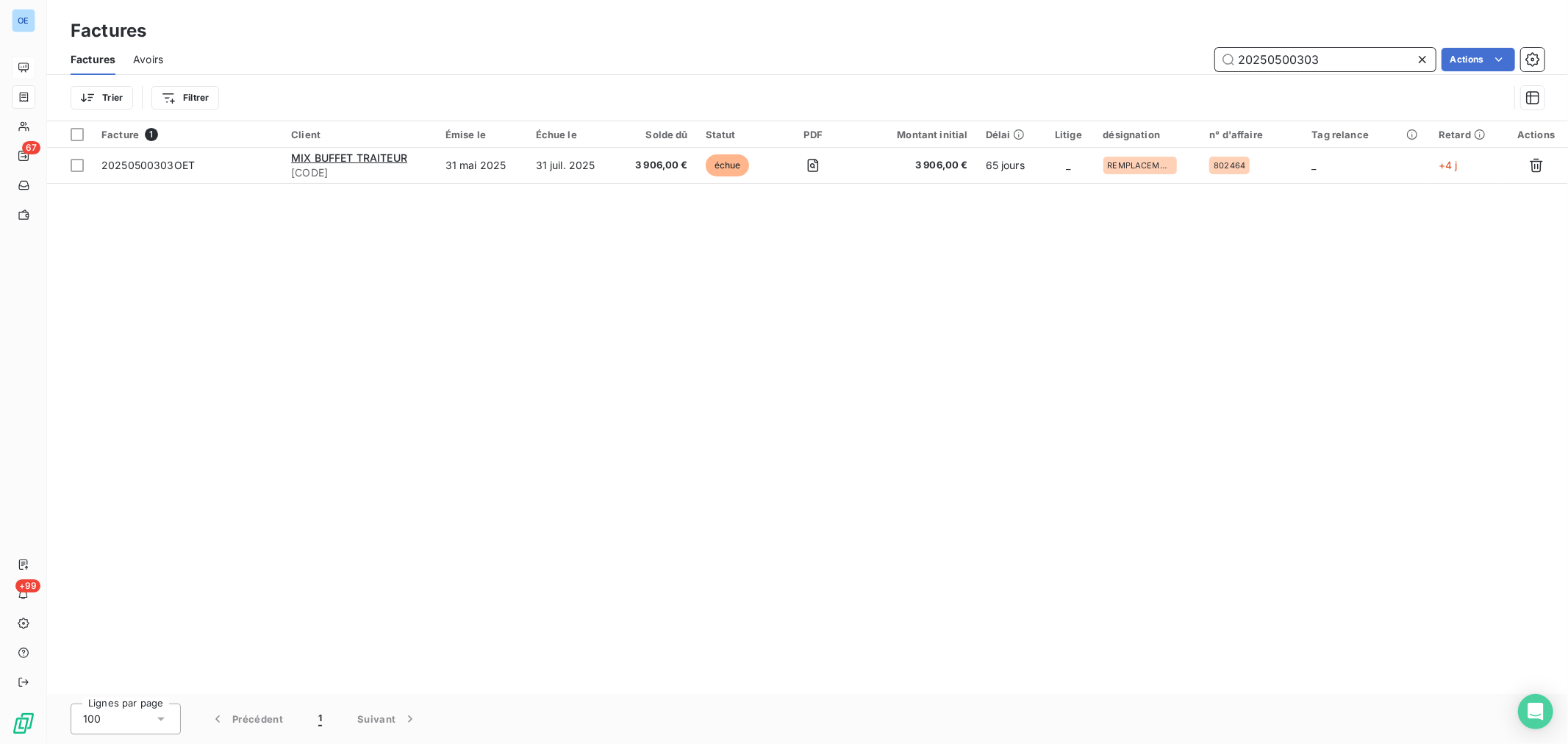 drag, startPoint x: 1335, startPoint y: 59, endPoint x: 1281, endPoint y: 71, distance: 55.3173 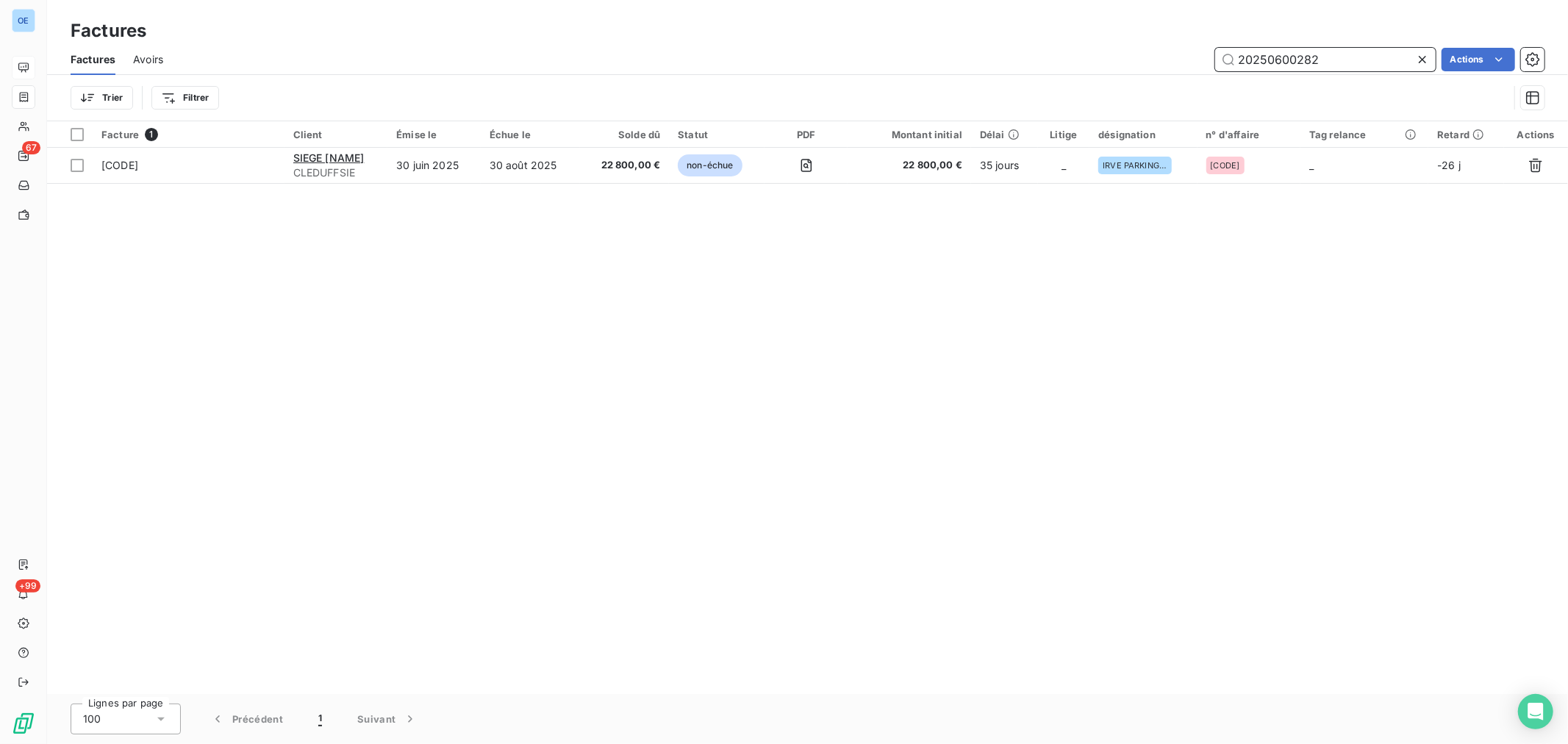 drag, startPoint x: 1334, startPoint y: 66, endPoint x: 1274, endPoint y: 88, distance: 63.90618 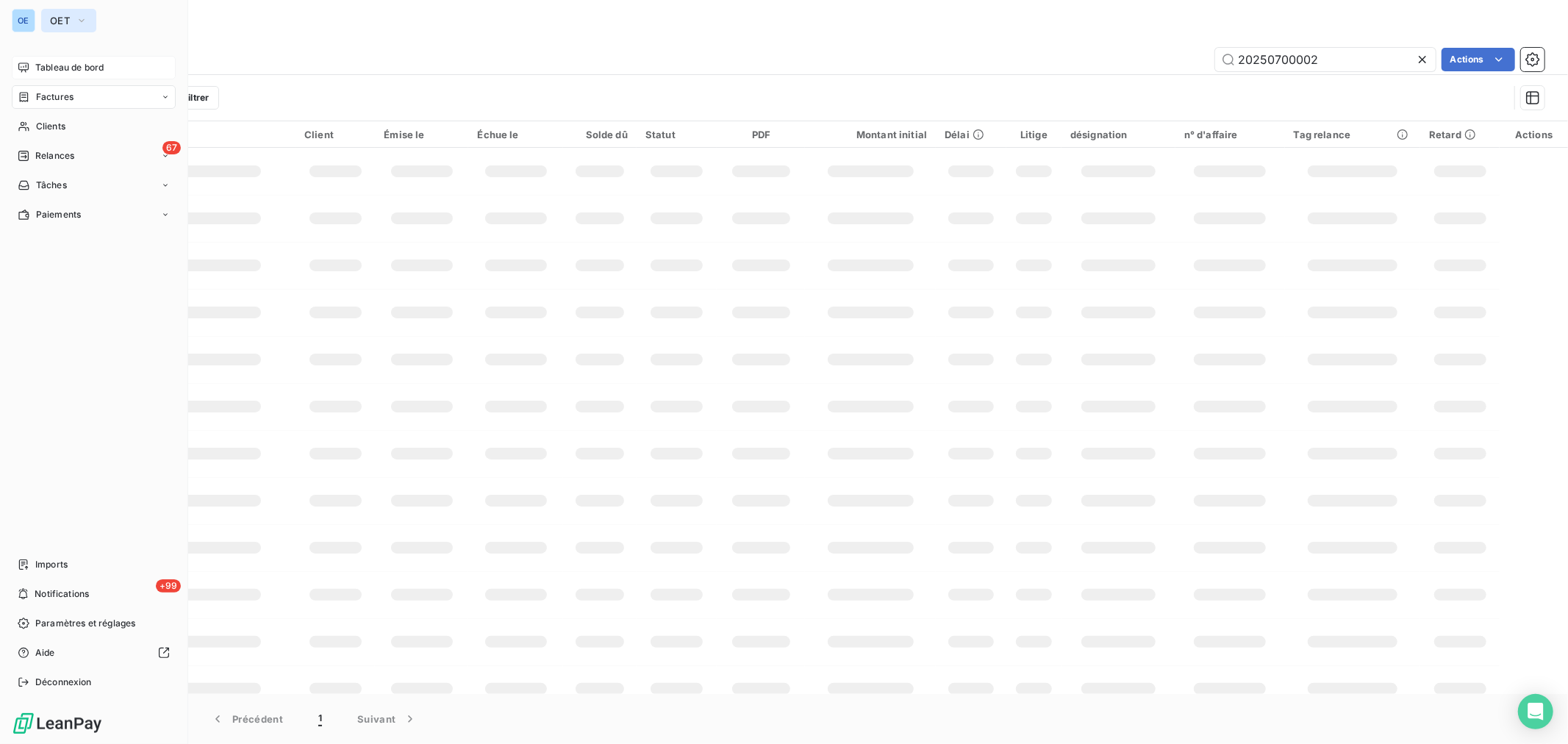 click on "OET" at bounding box center (68, 21) 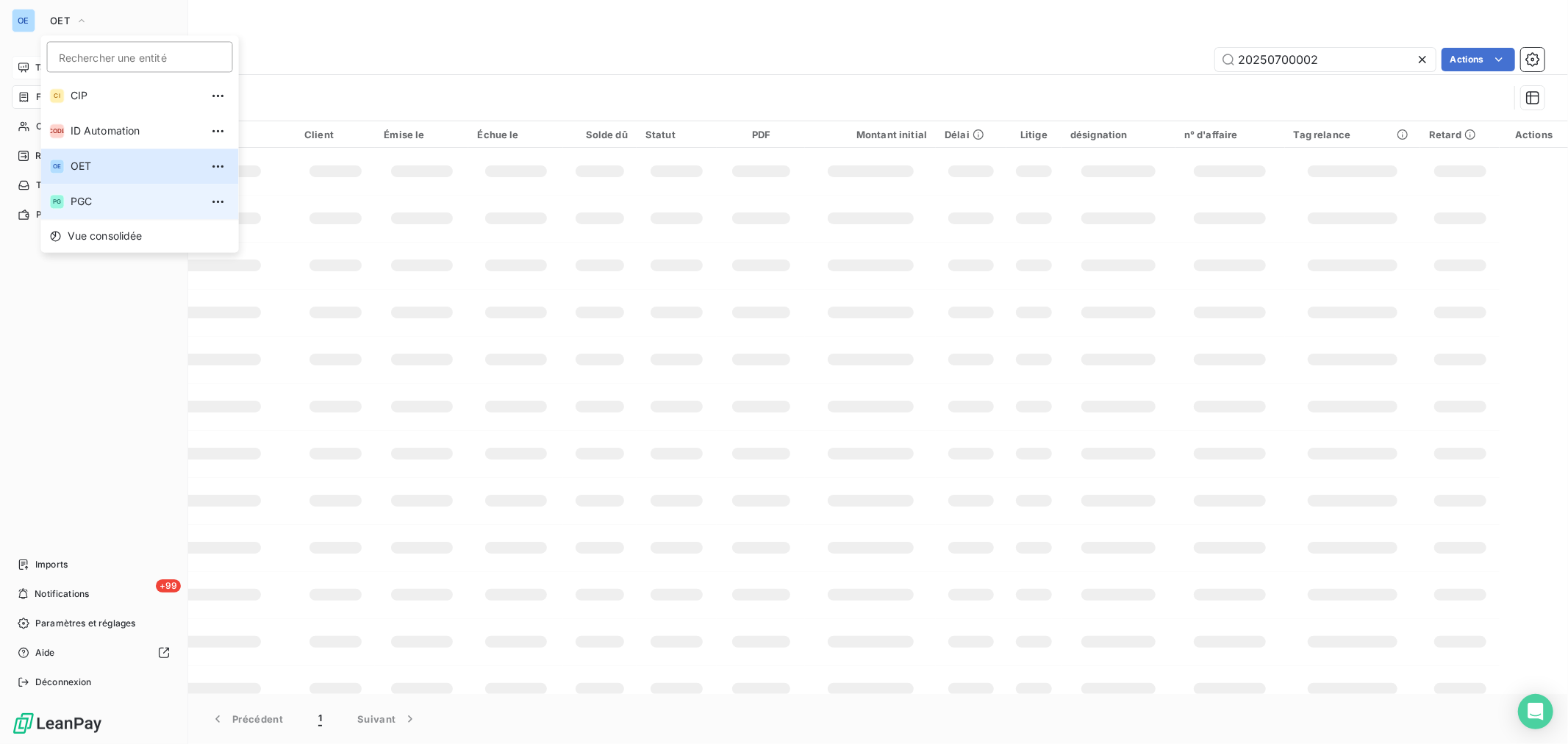 click on "PGC" at bounding box center (135, 201) 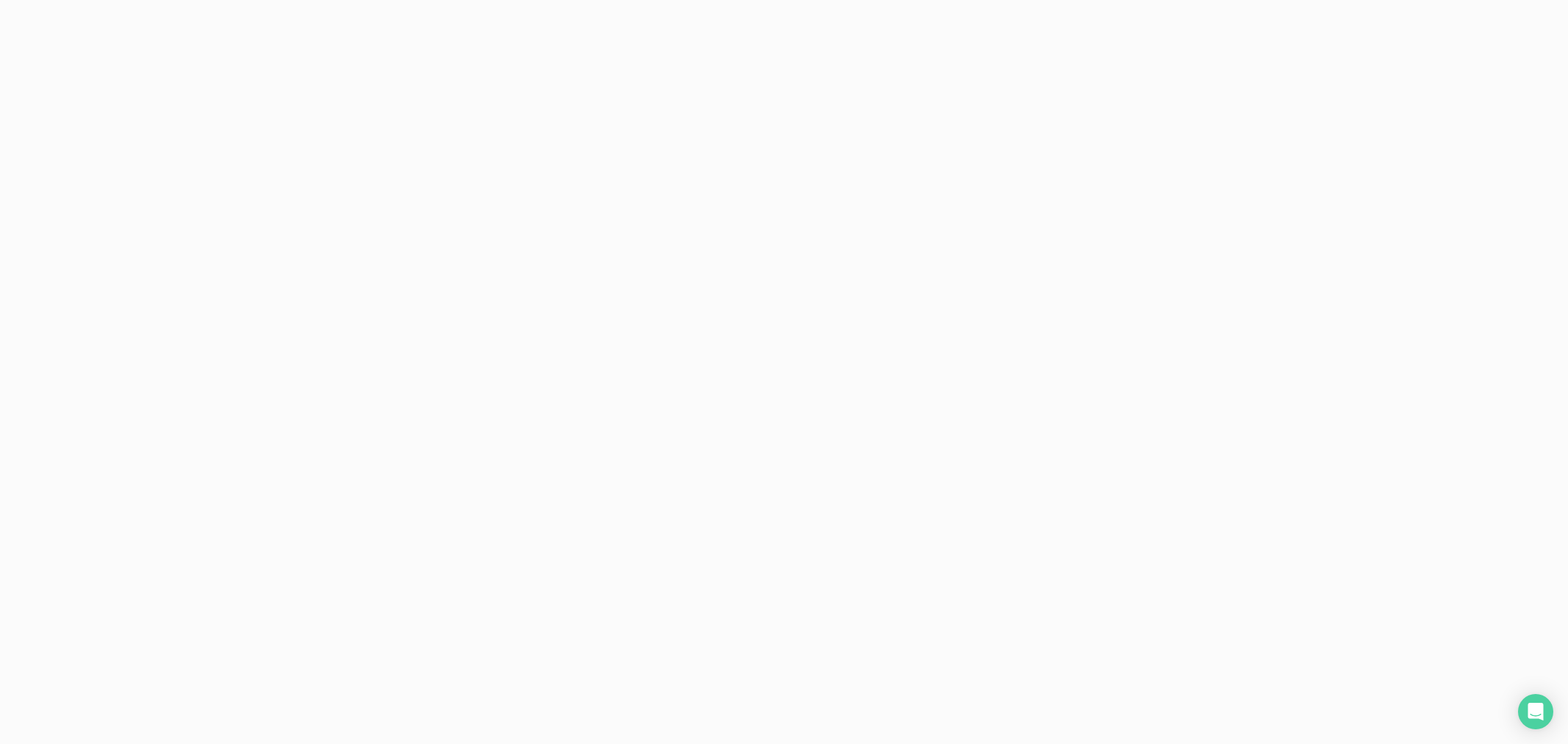 scroll, scrollTop: 0, scrollLeft: 0, axis: both 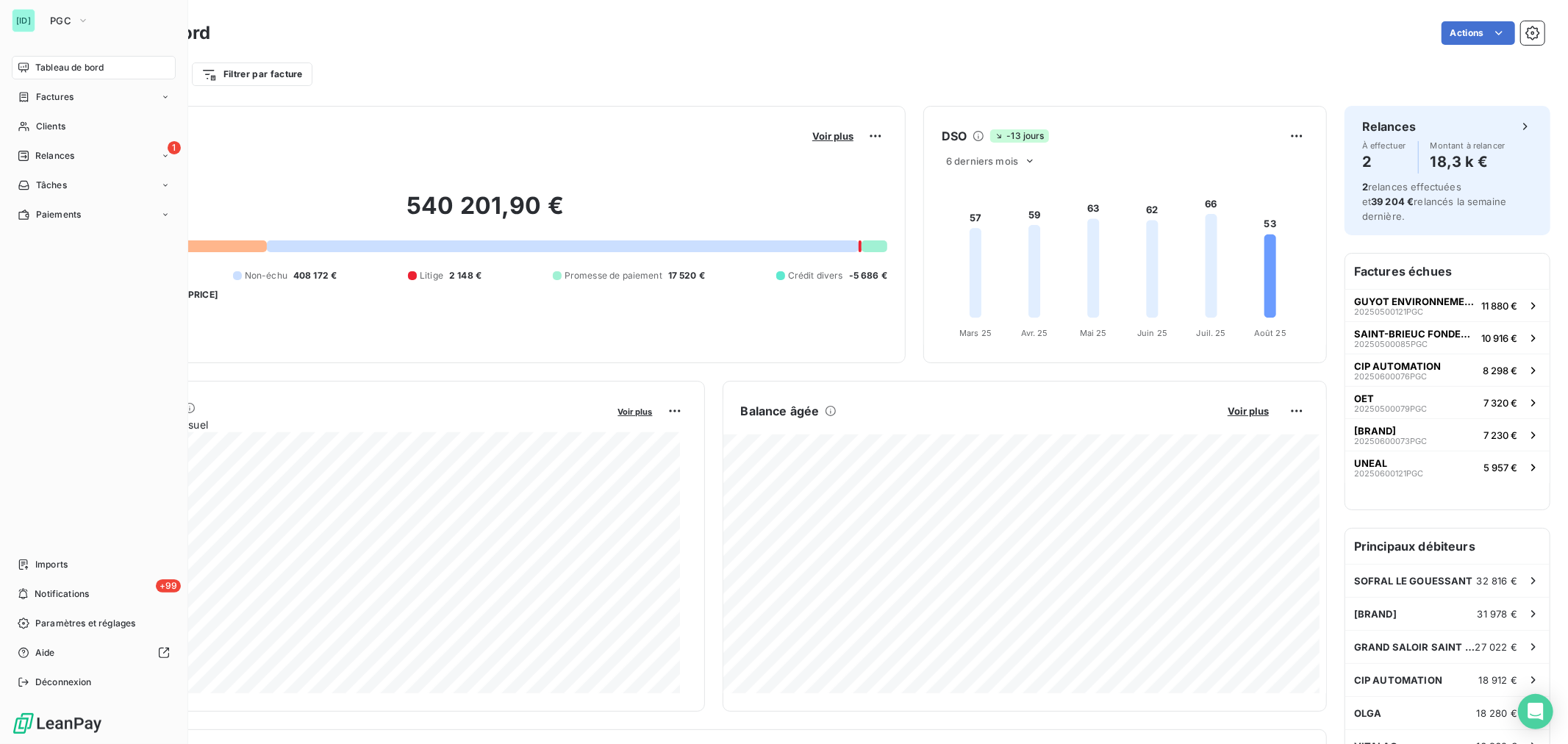 click on "Tableau de bord Factures Clients 1 Relances Tâches Paiements" at bounding box center (93, 141) 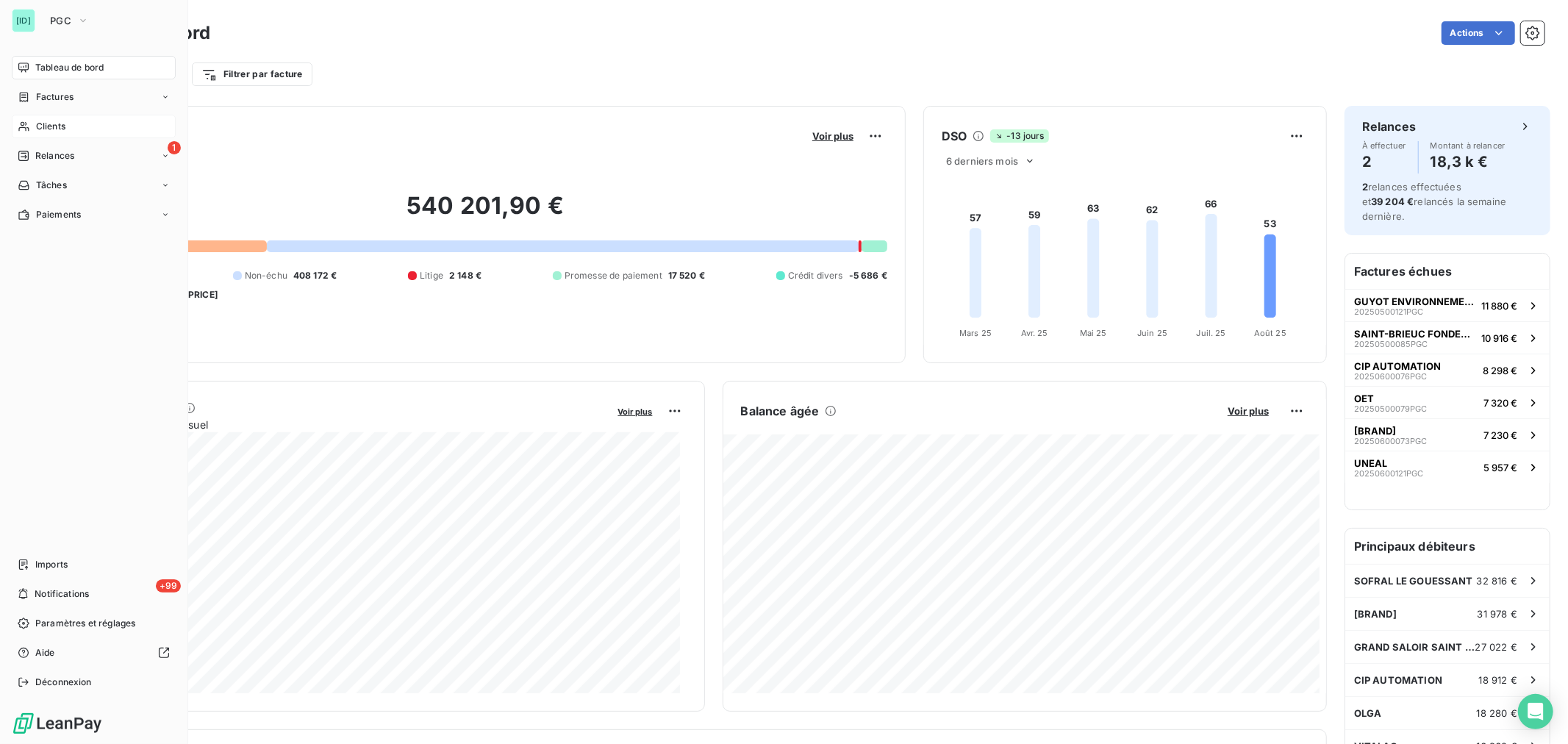 click on "Clients" at bounding box center [93, 126] 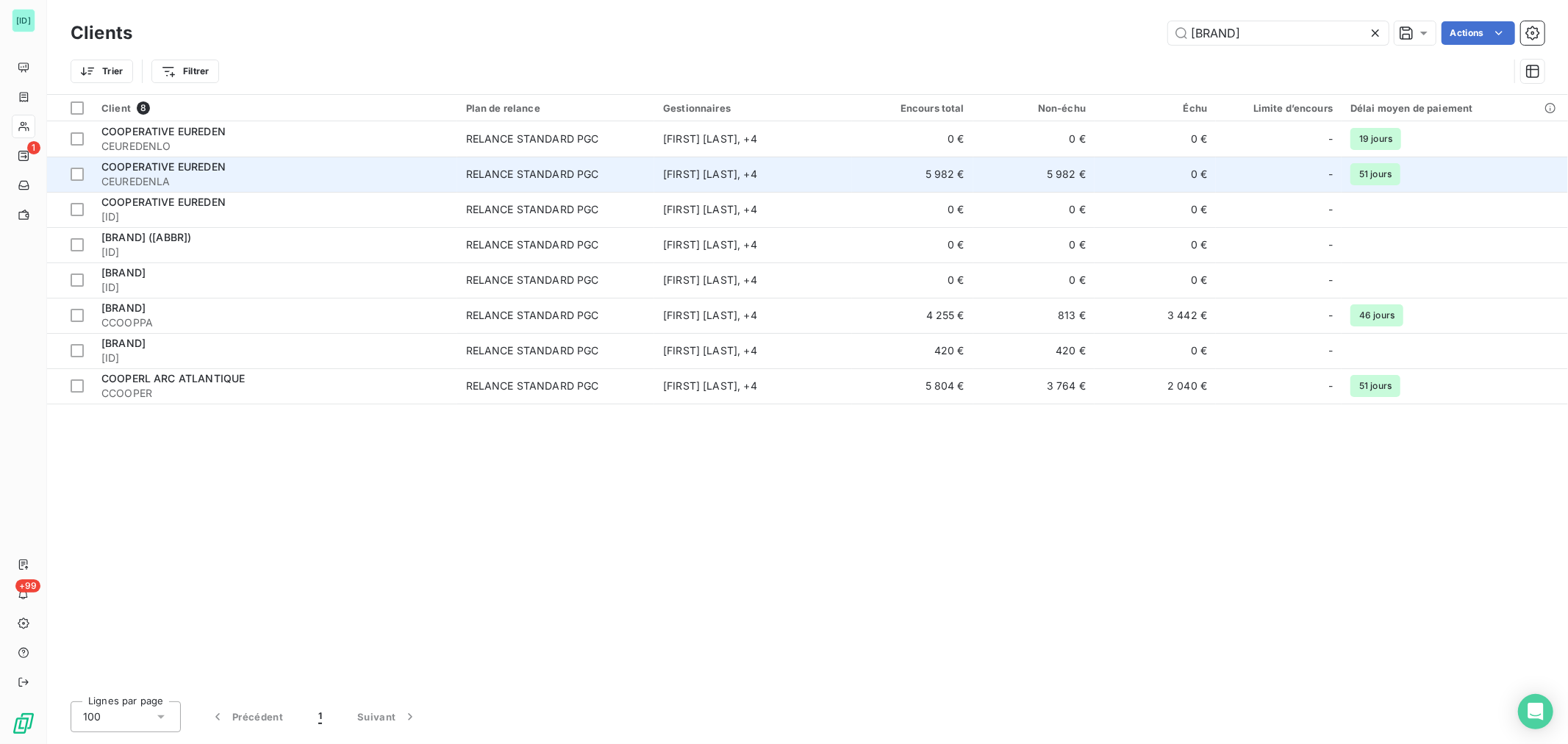 type on "[BRAND]" 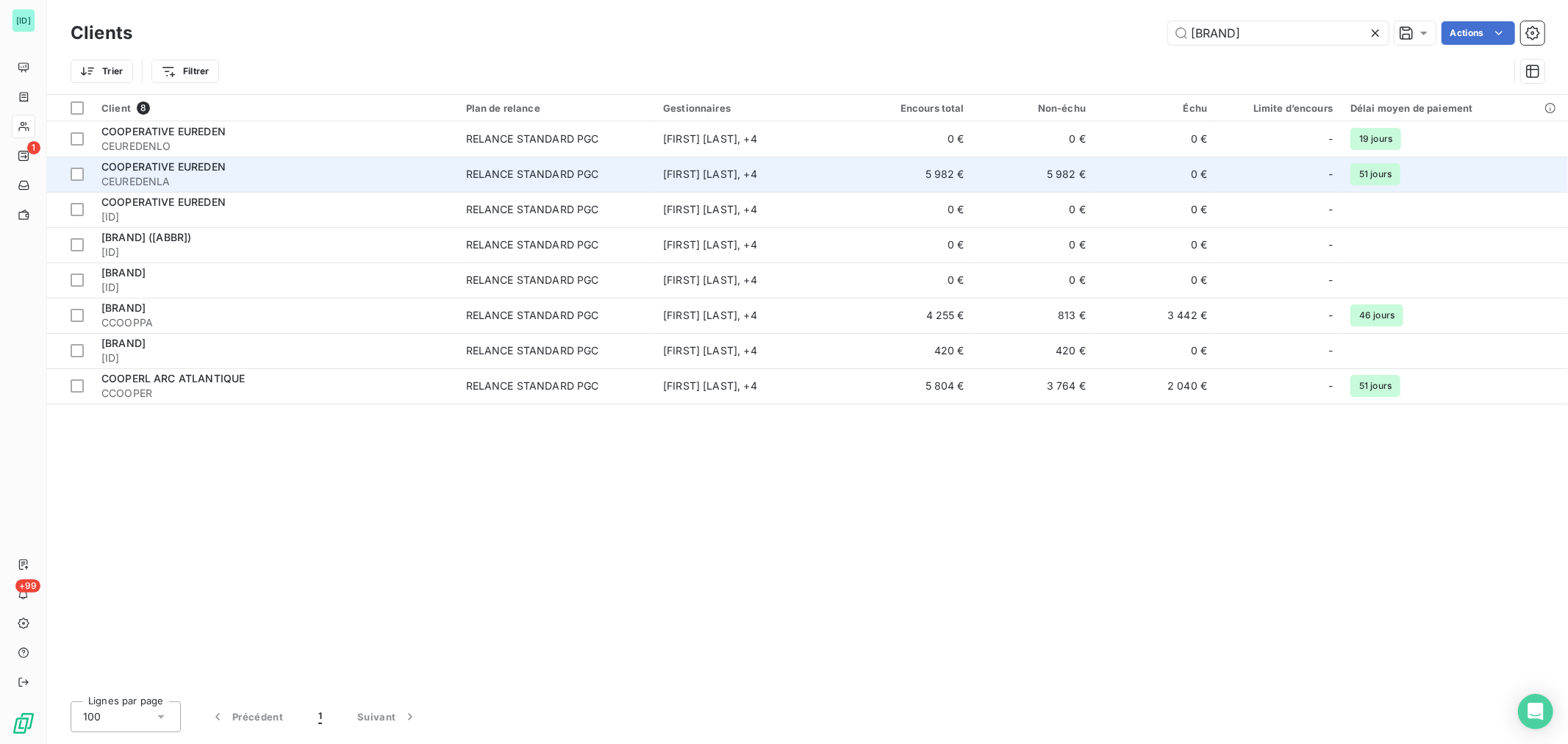 click on "[FIRST] [LAST] , + 4" at bounding box center [753, 174] 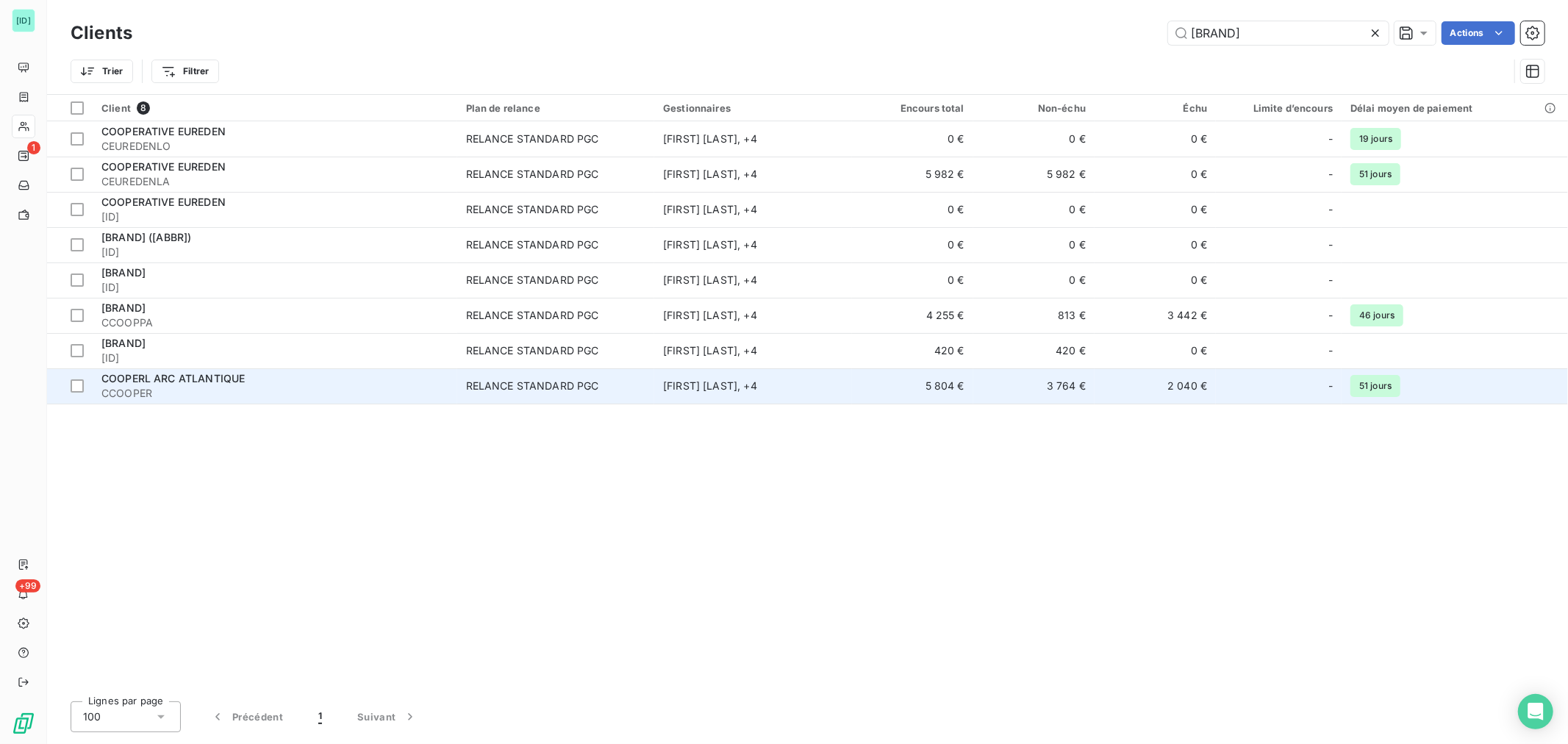click on "2 040 €" at bounding box center [1155, 386] 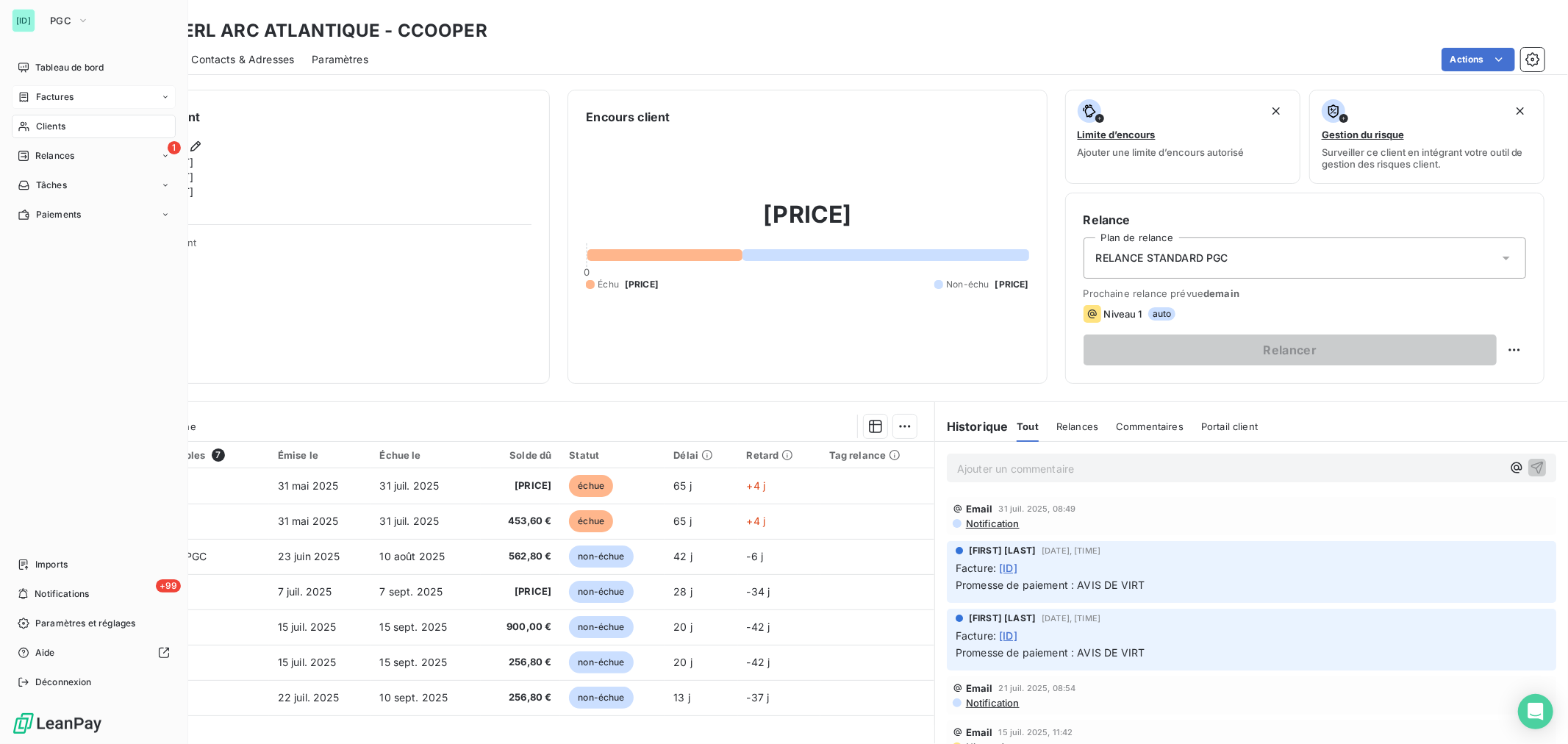 click on "Factures" at bounding box center [93, 97] 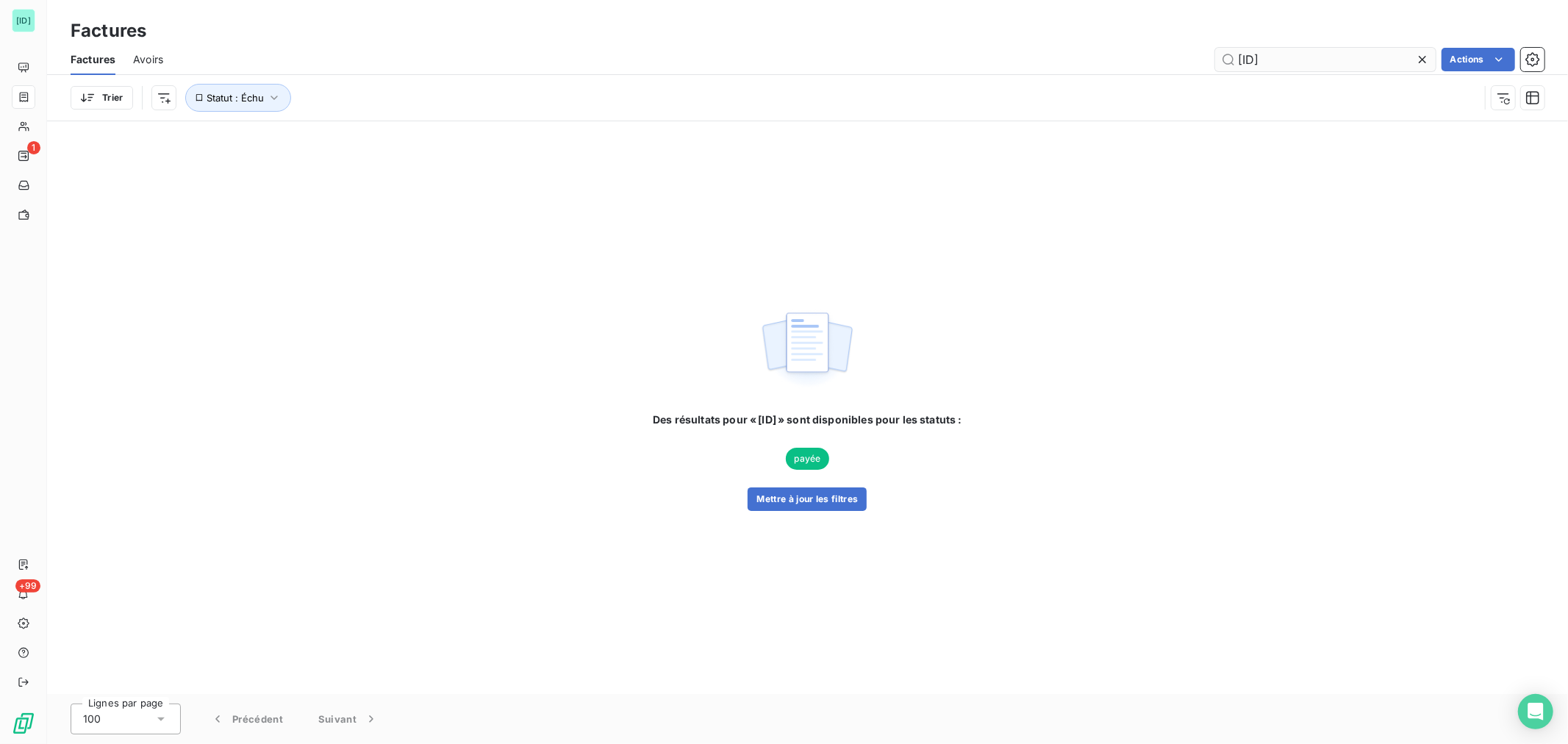 drag, startPoint x: 1333, startPoint y: 49, endPoint x: 1297, endPoint y: 69, distance: 41.182521 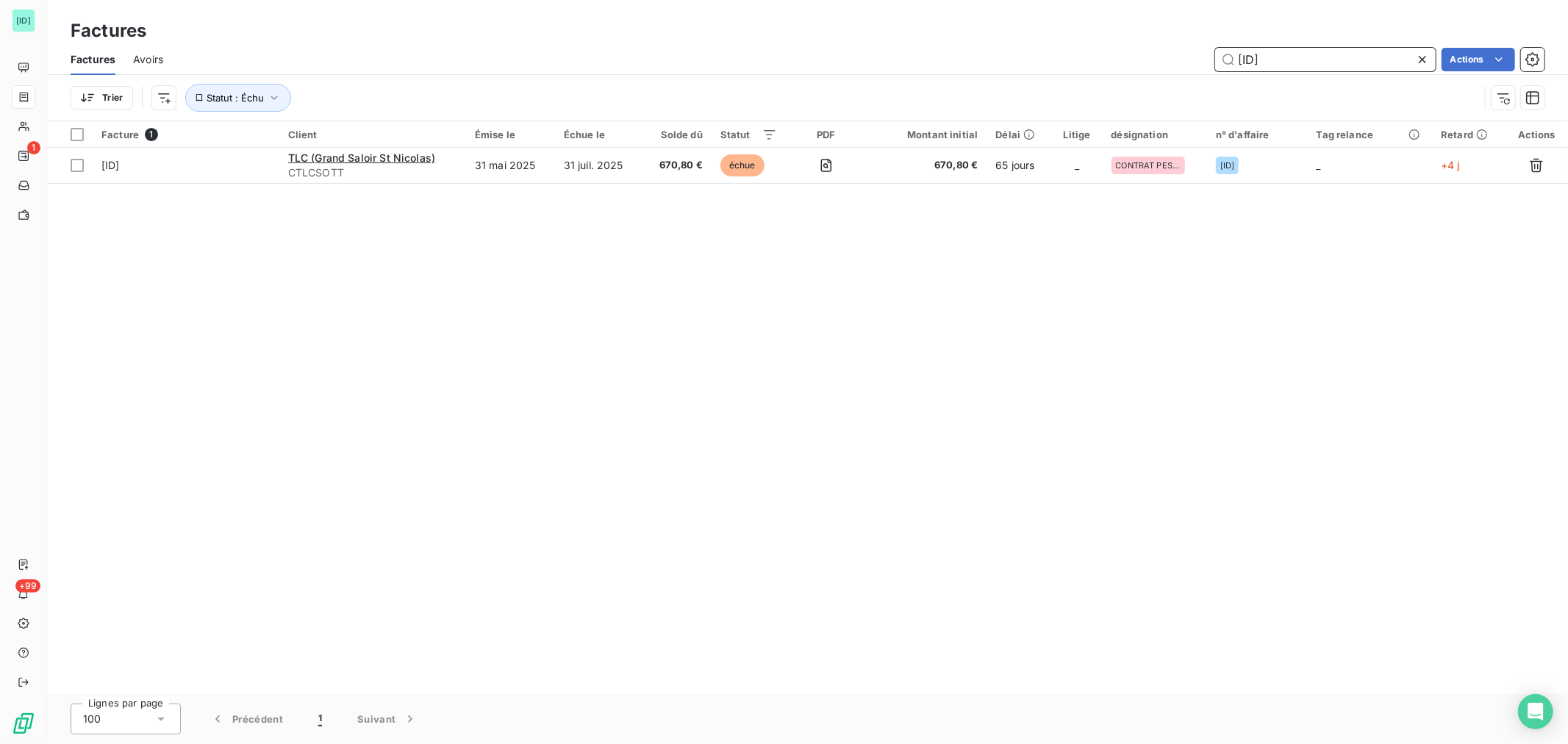 drag, startPoint x: 1328, startPoint y: 66, endPoint x: 1295, endPoint y: 71, distance: 33.37664 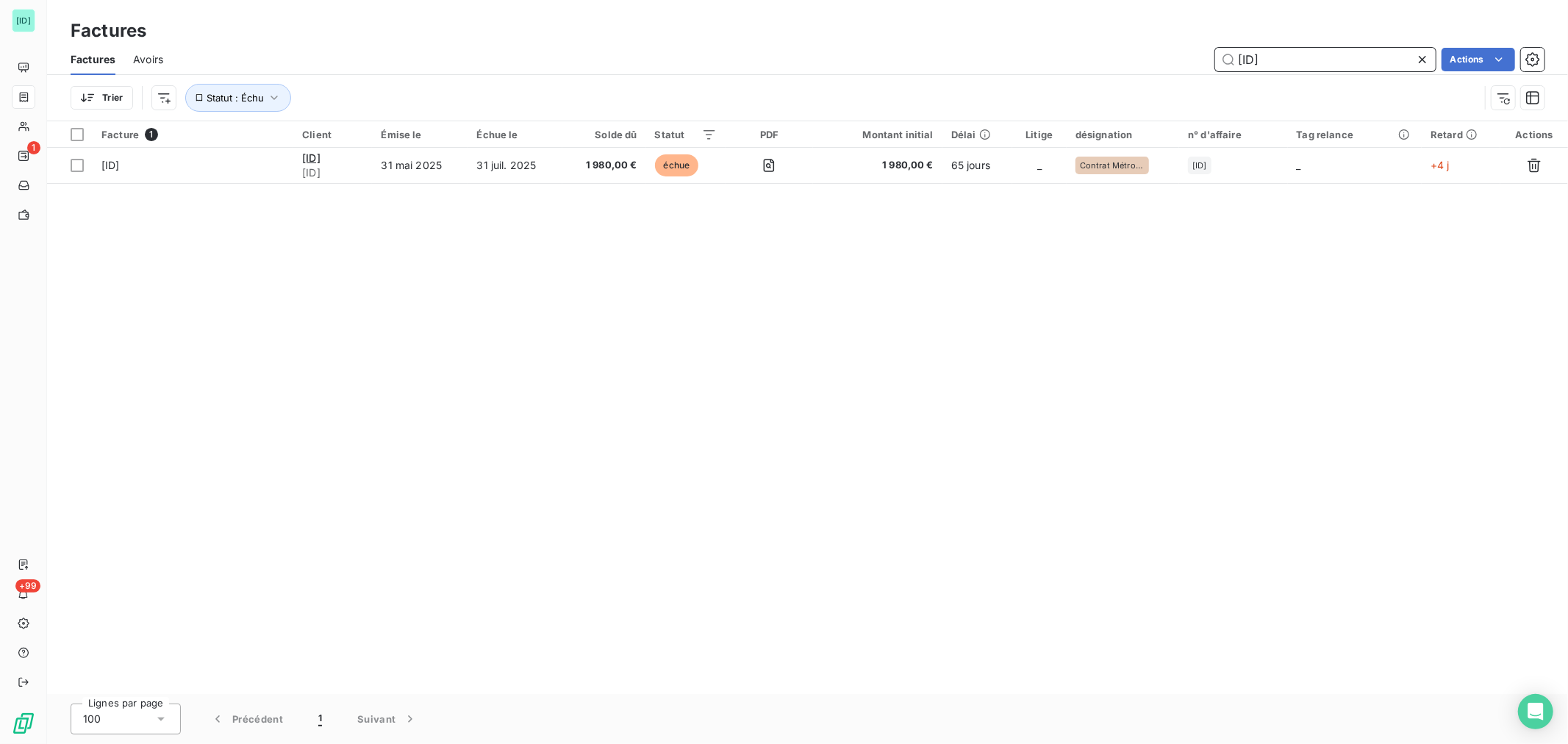 drag, startPoint x: 1339, startPoint y: 59, endPoint x: 1270, endPoint y: 68, distance: 69.5845 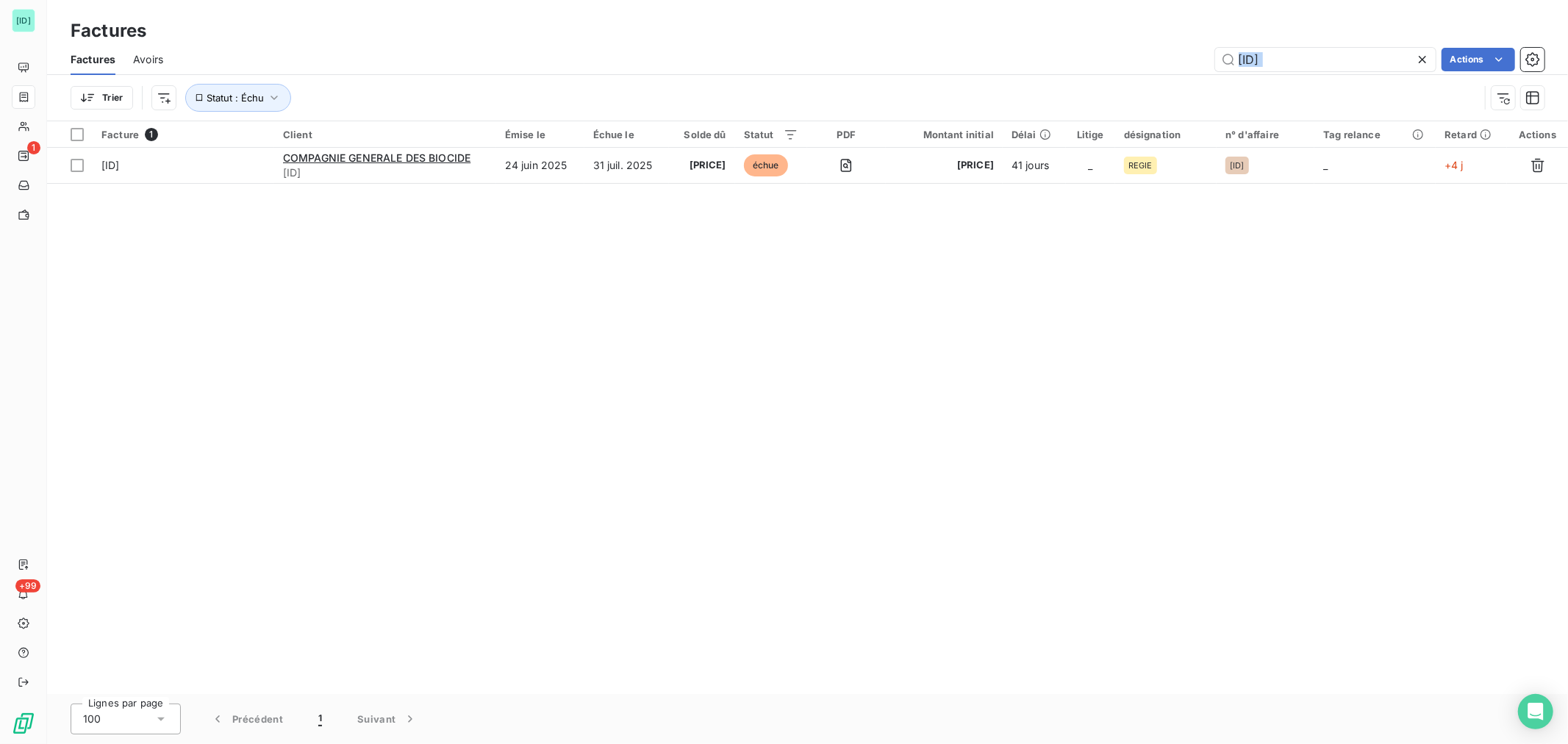 drag, startPoint x: 1314, startPoint y: 77, endPoint x: 1300, endPoint y: 79, distance: 14.142136 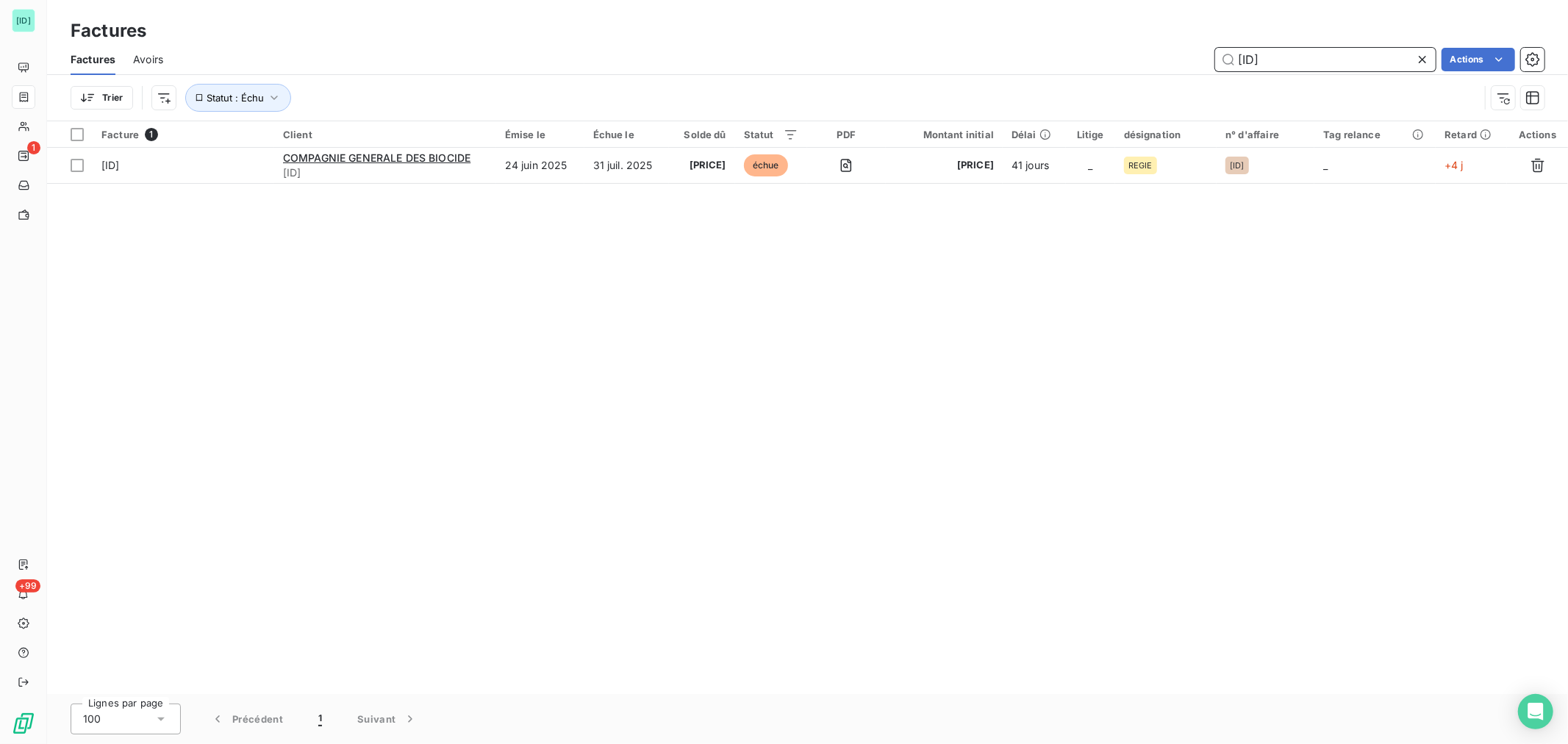 click on "20250600033" at bounding box center [1325, 60] 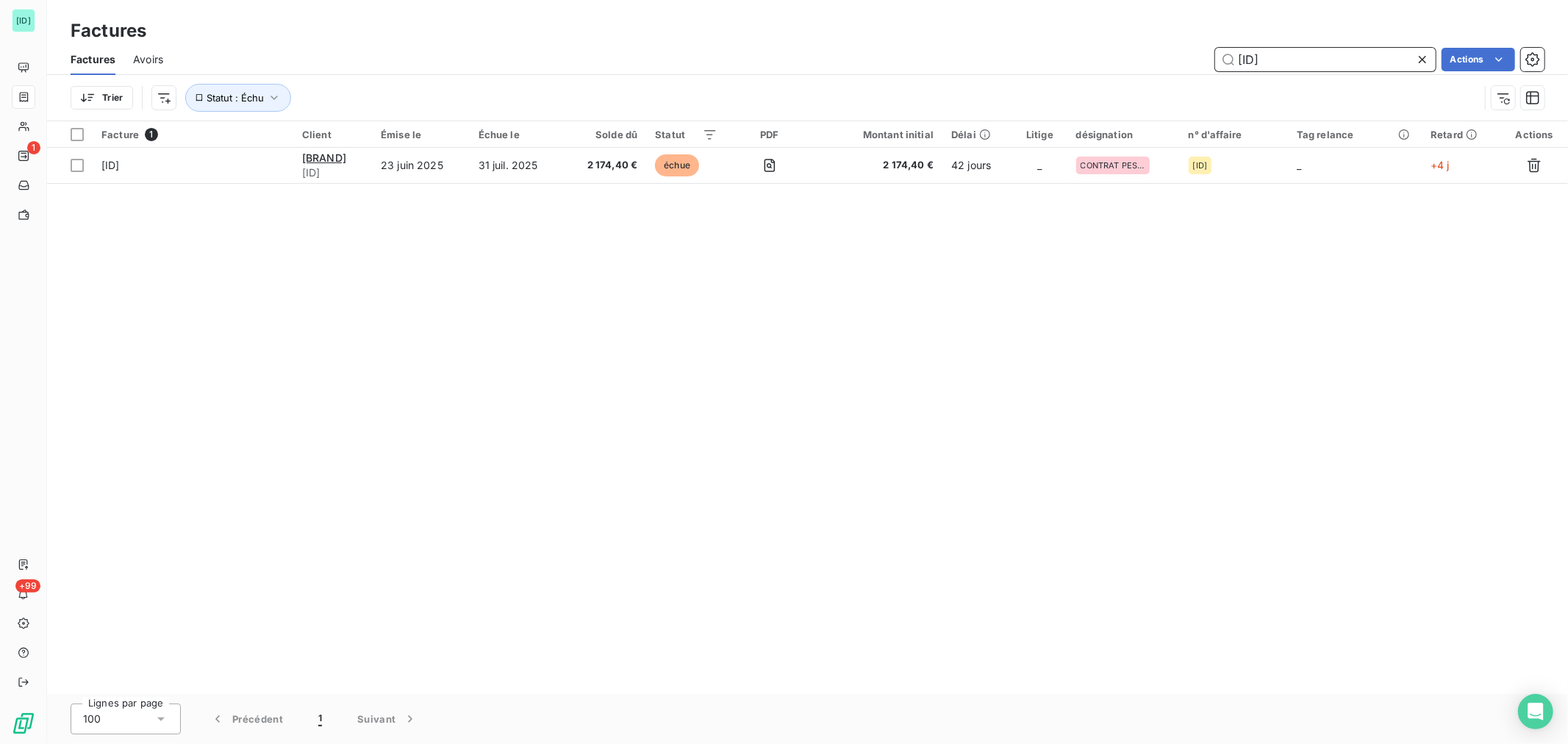 type on "20250600010" 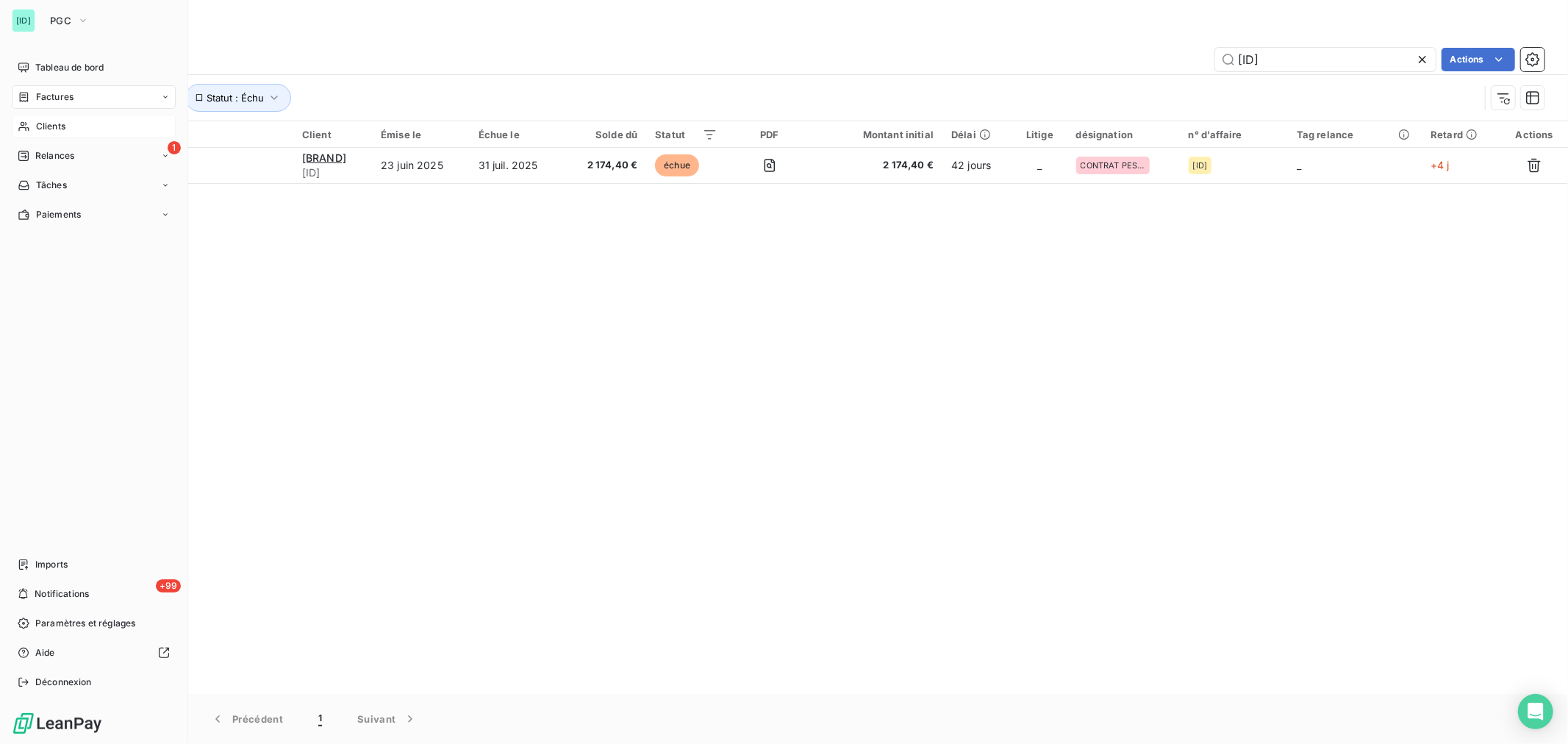 click on "Clients" at bounding box center (51, 126) 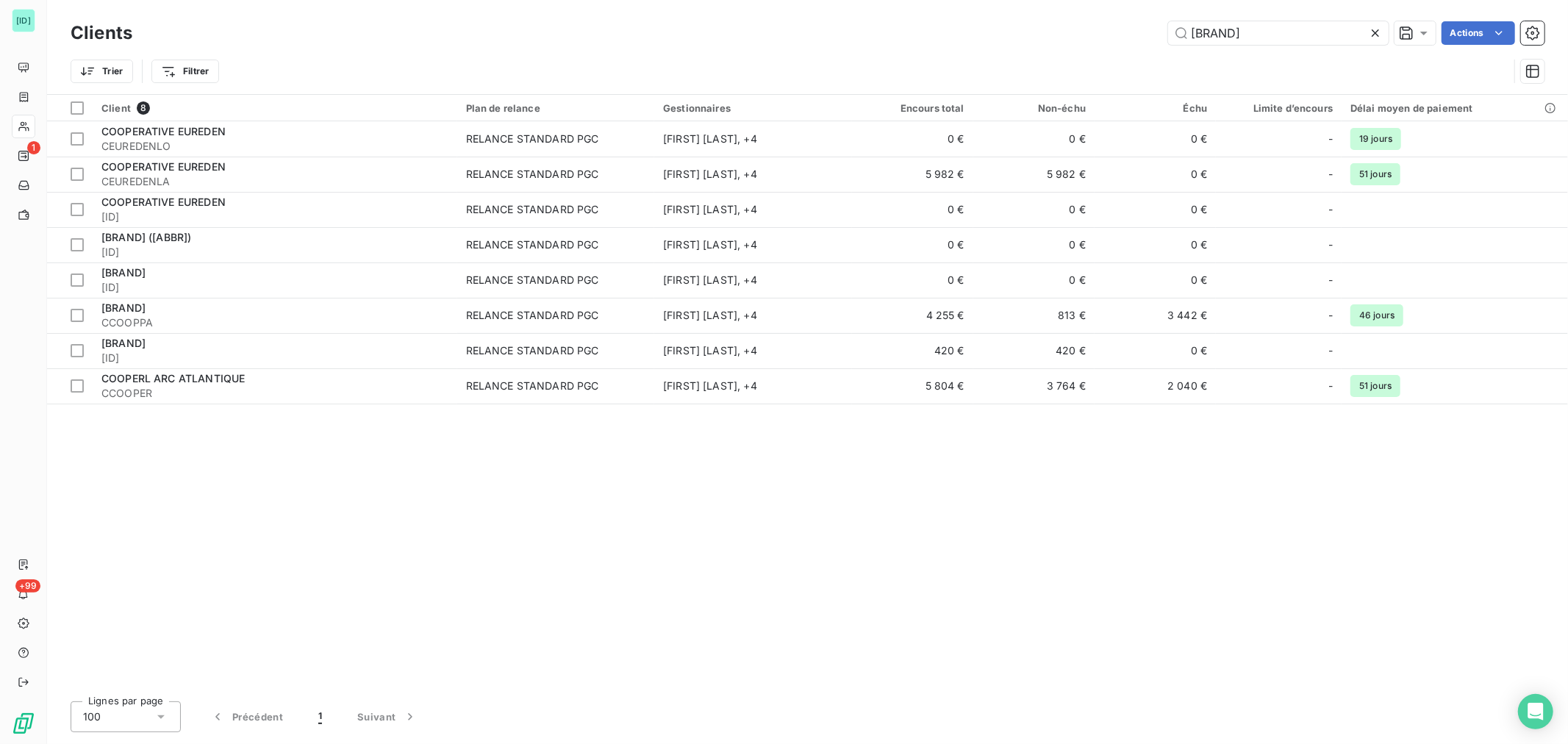 drag, startPoint x: 1287, startPoint y: 41, endPoint x: 1084, endPoint y: 30, distance: 203.29781 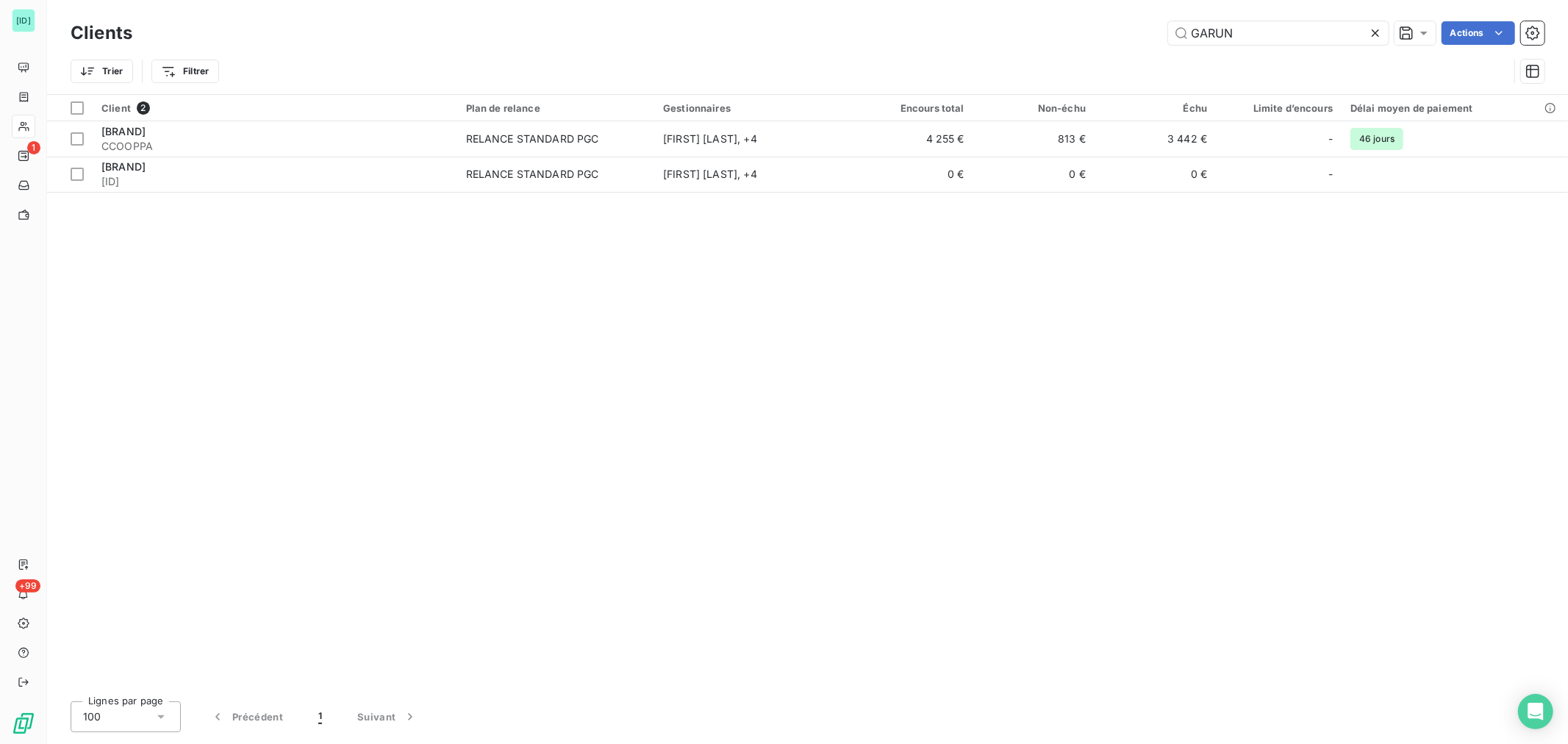 type on "GARUN" 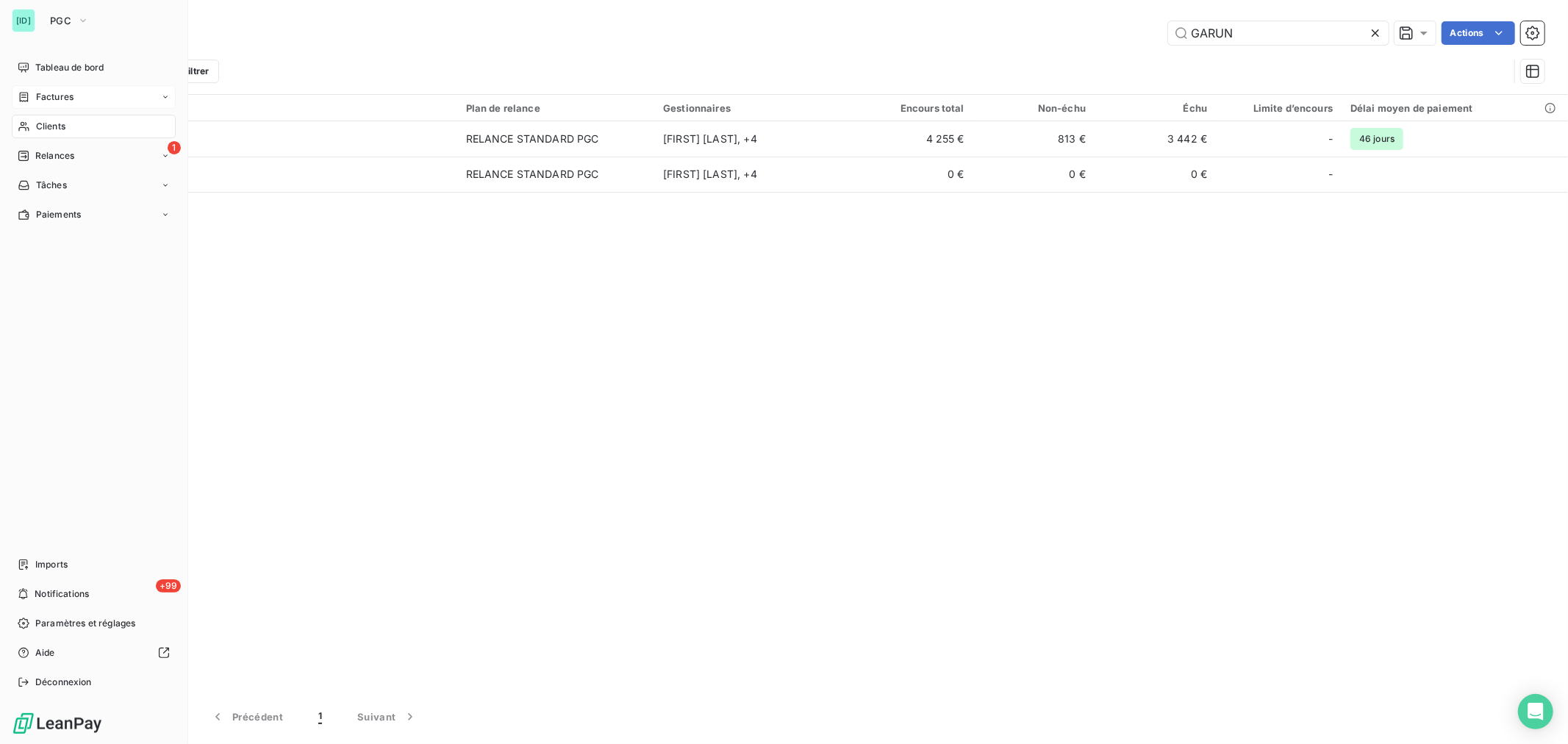 click on "Factures" at bounding box center [54, 97] 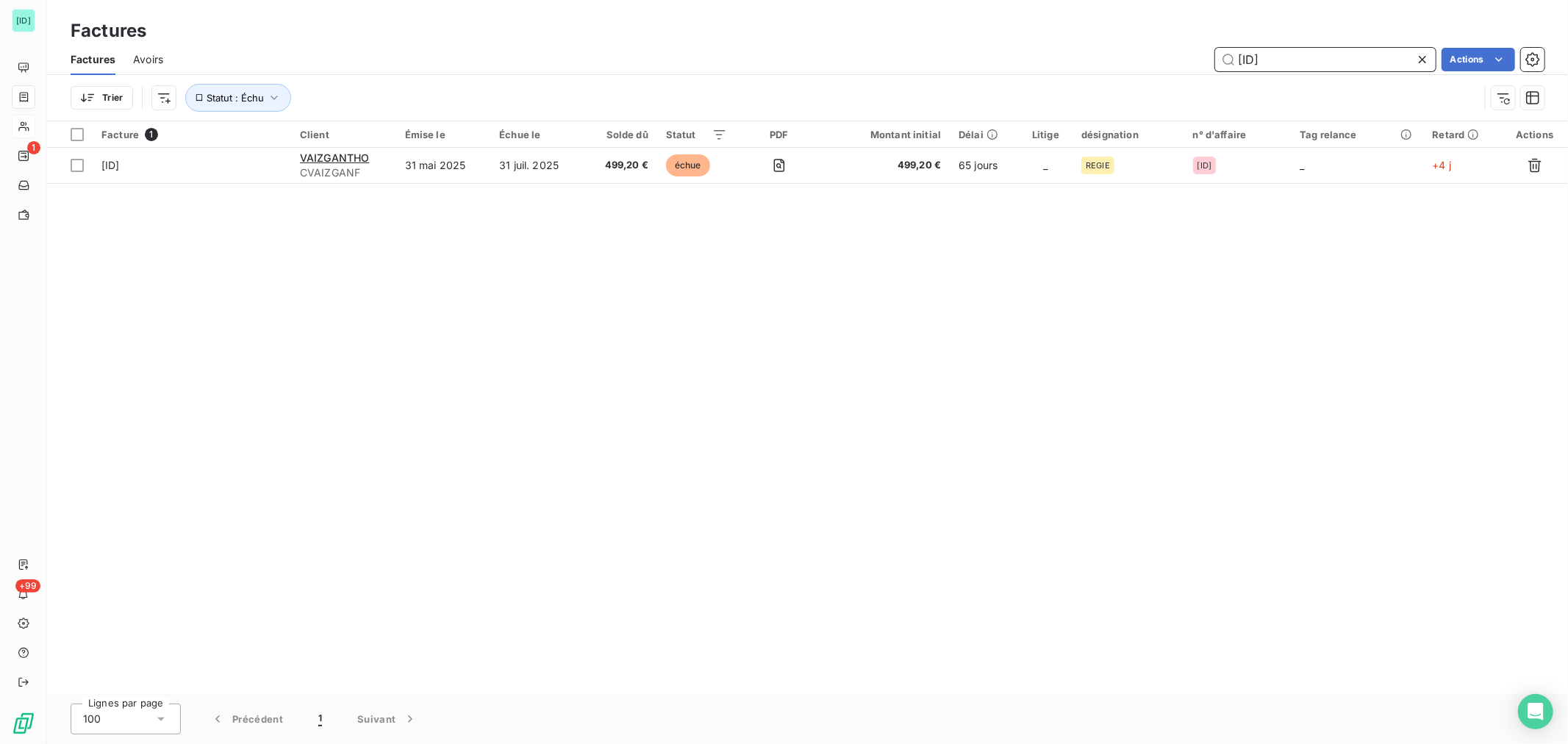 drag, startPoint x: 1335, startPoint y: 59, endPoint x: 1304, endPoint y: 69, distance: 32.57299 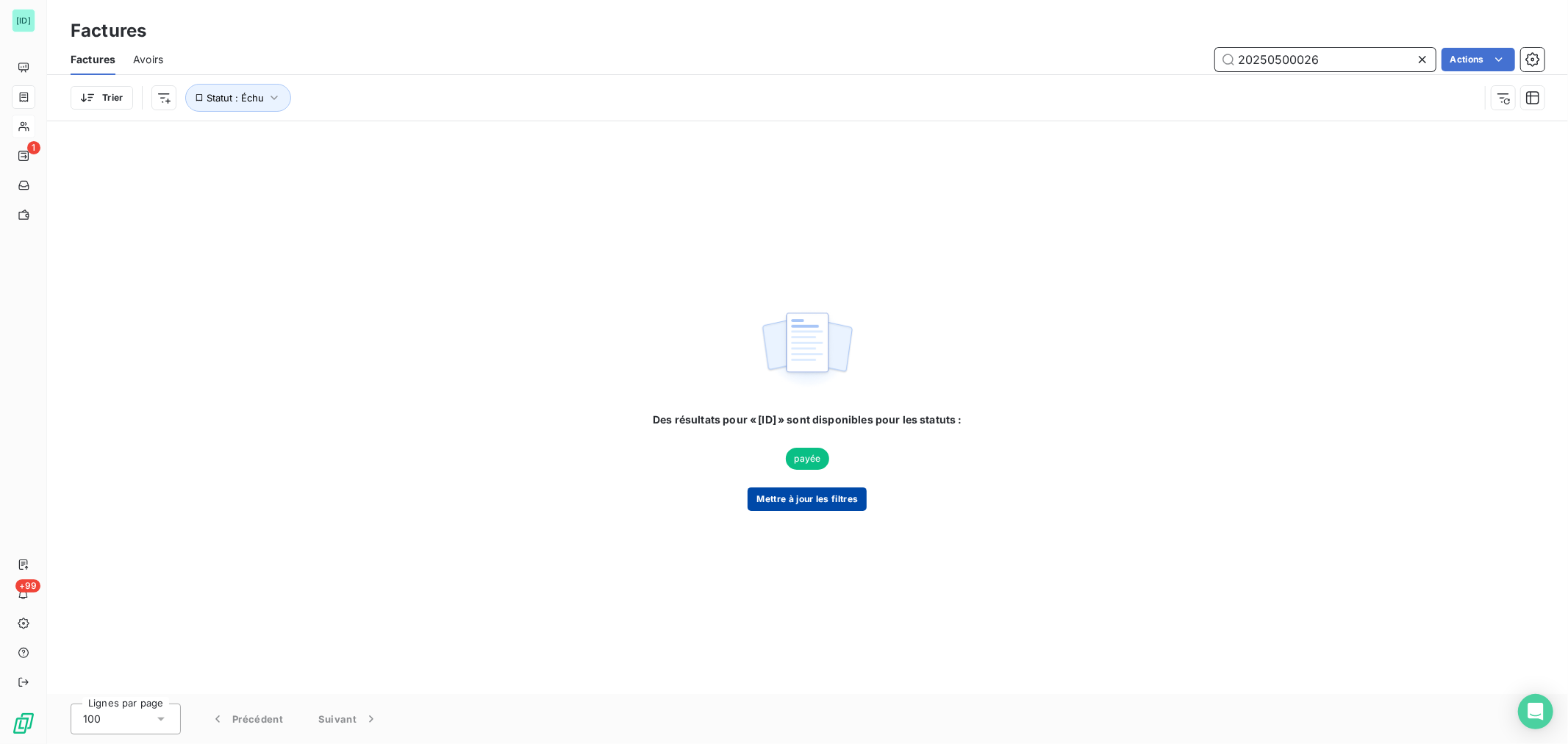type on "20250500026" 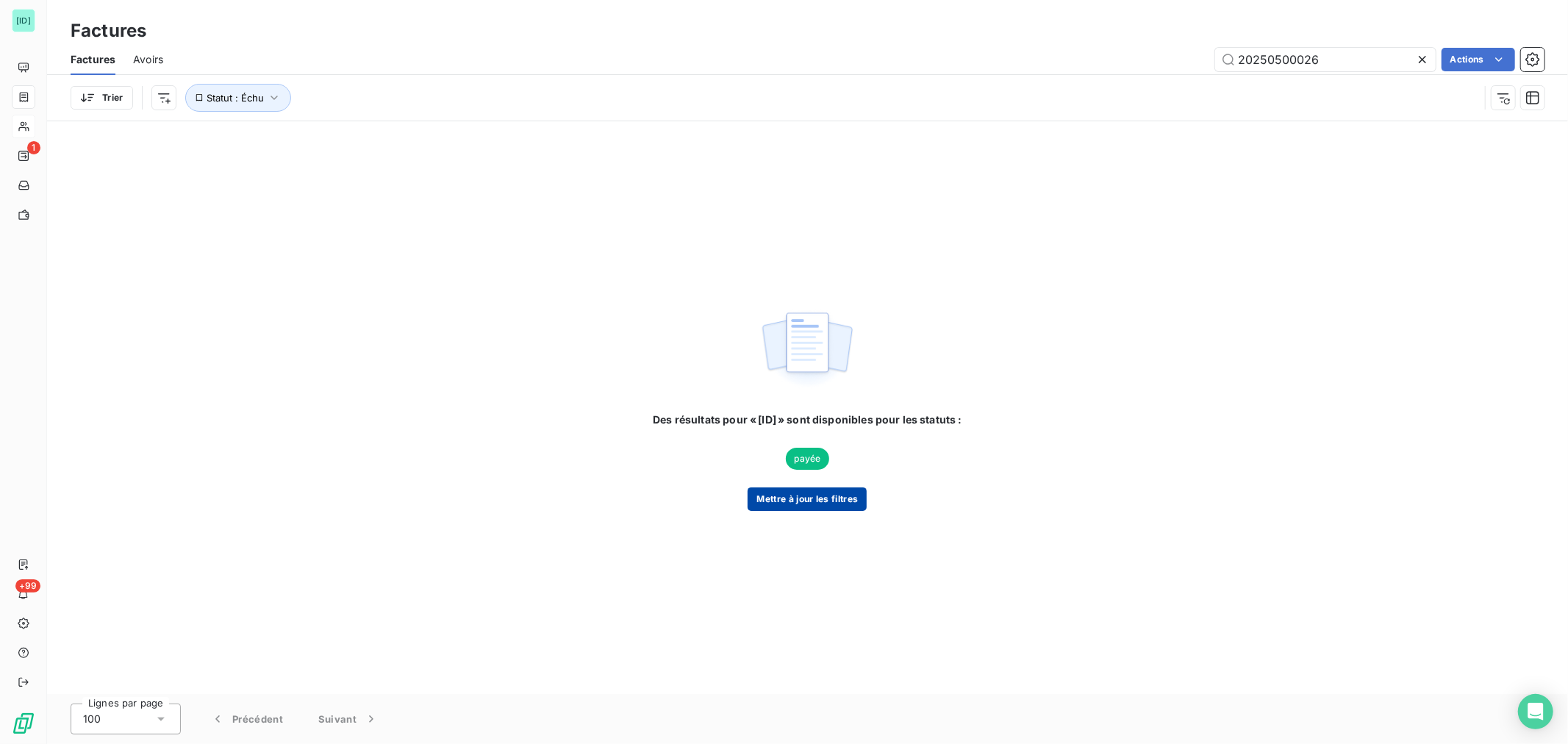 click on "Mettre à jour les filtres" at bounding box center (807, 499) 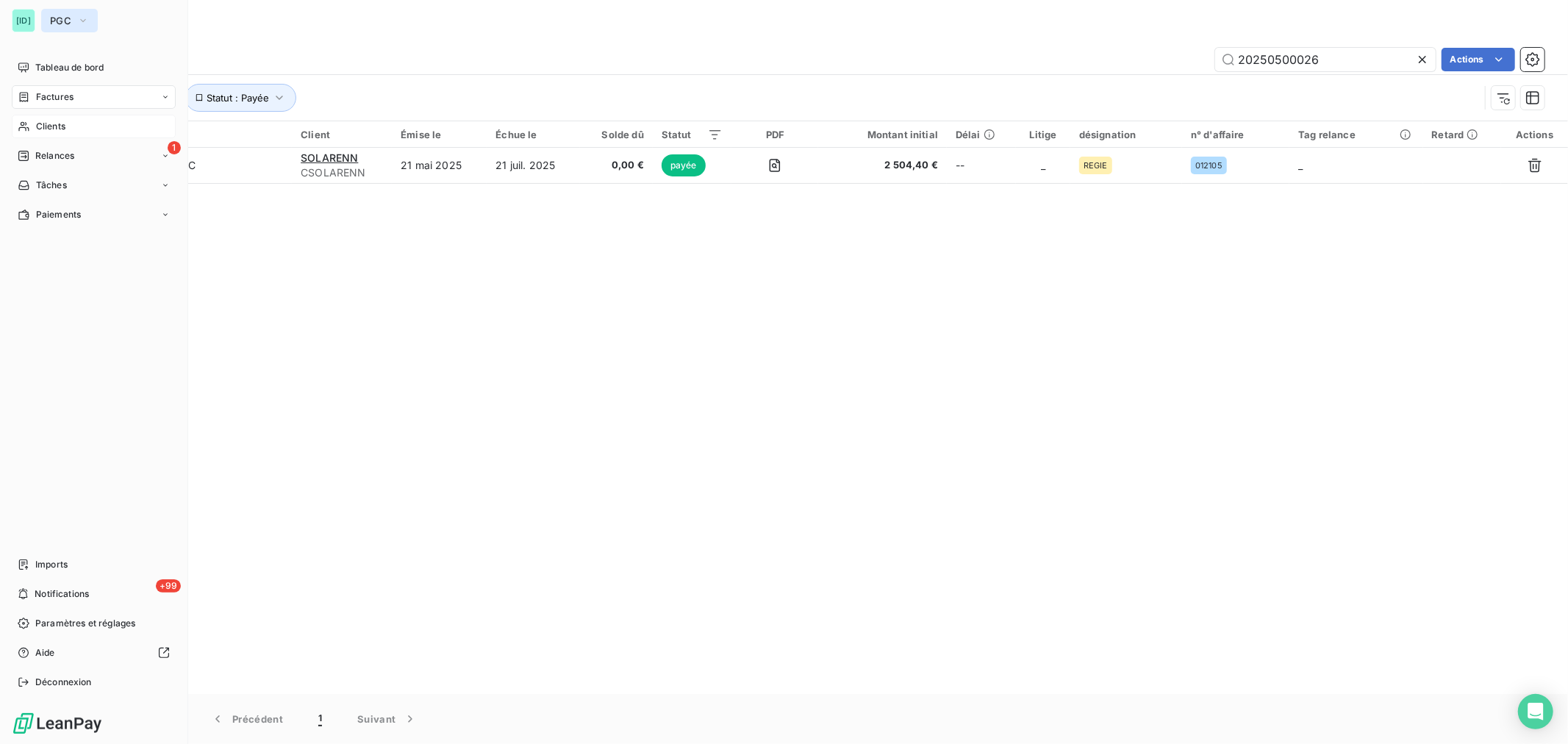 click on "PGC" at bounding box center [69, 21] 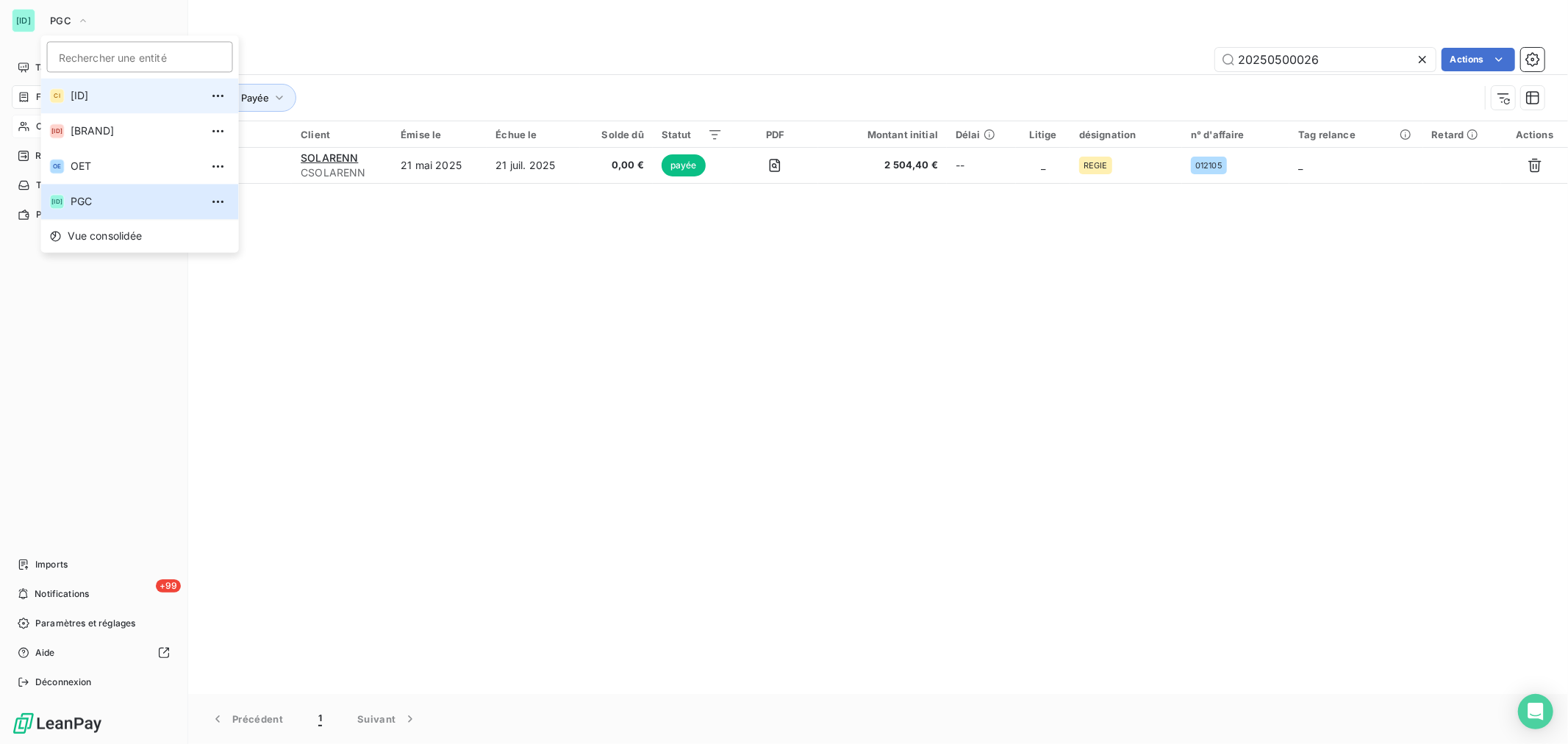 click on "CIP" at bounding box center (135, 96) 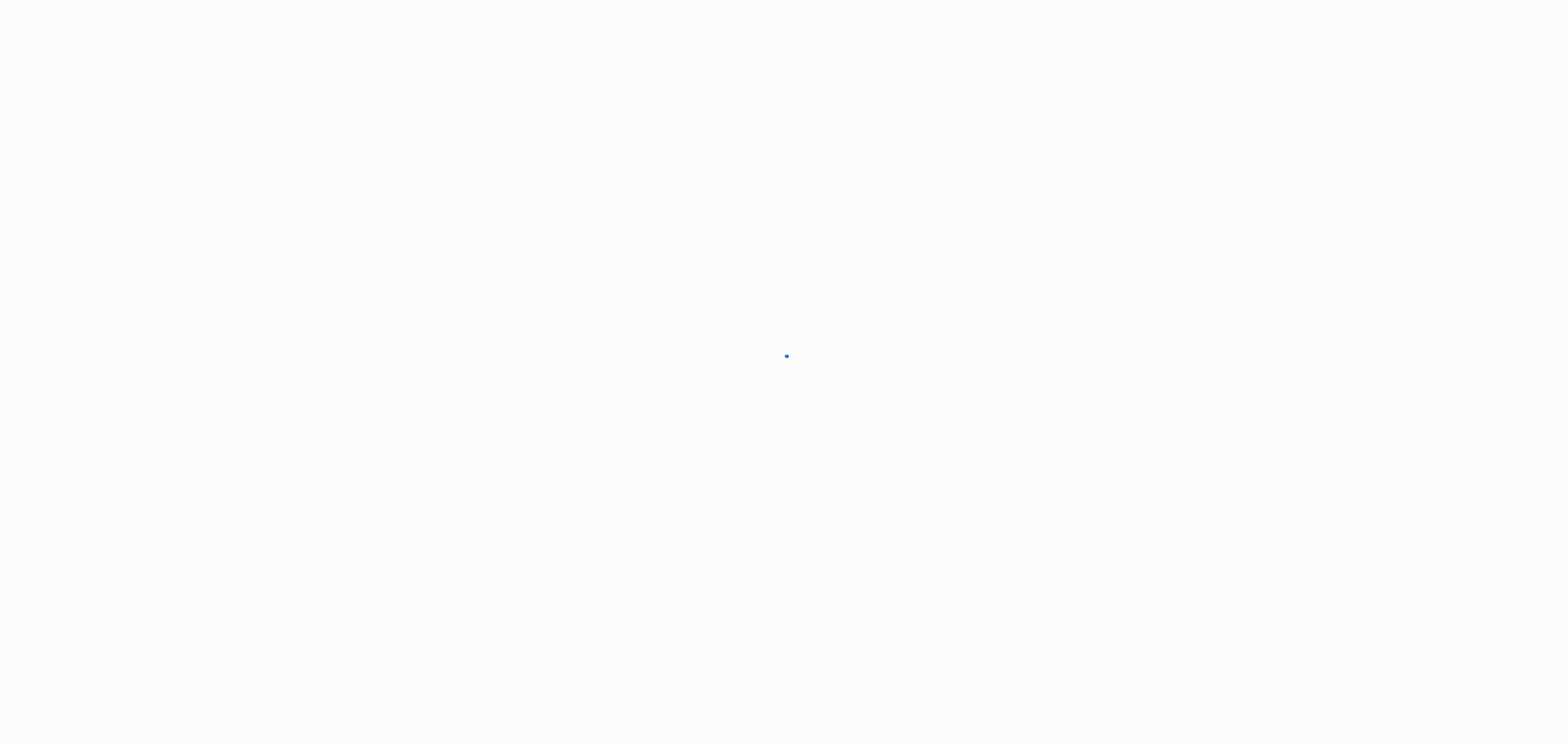 scroll, scrollTop: 0, scrollLeft: 0, axis: both 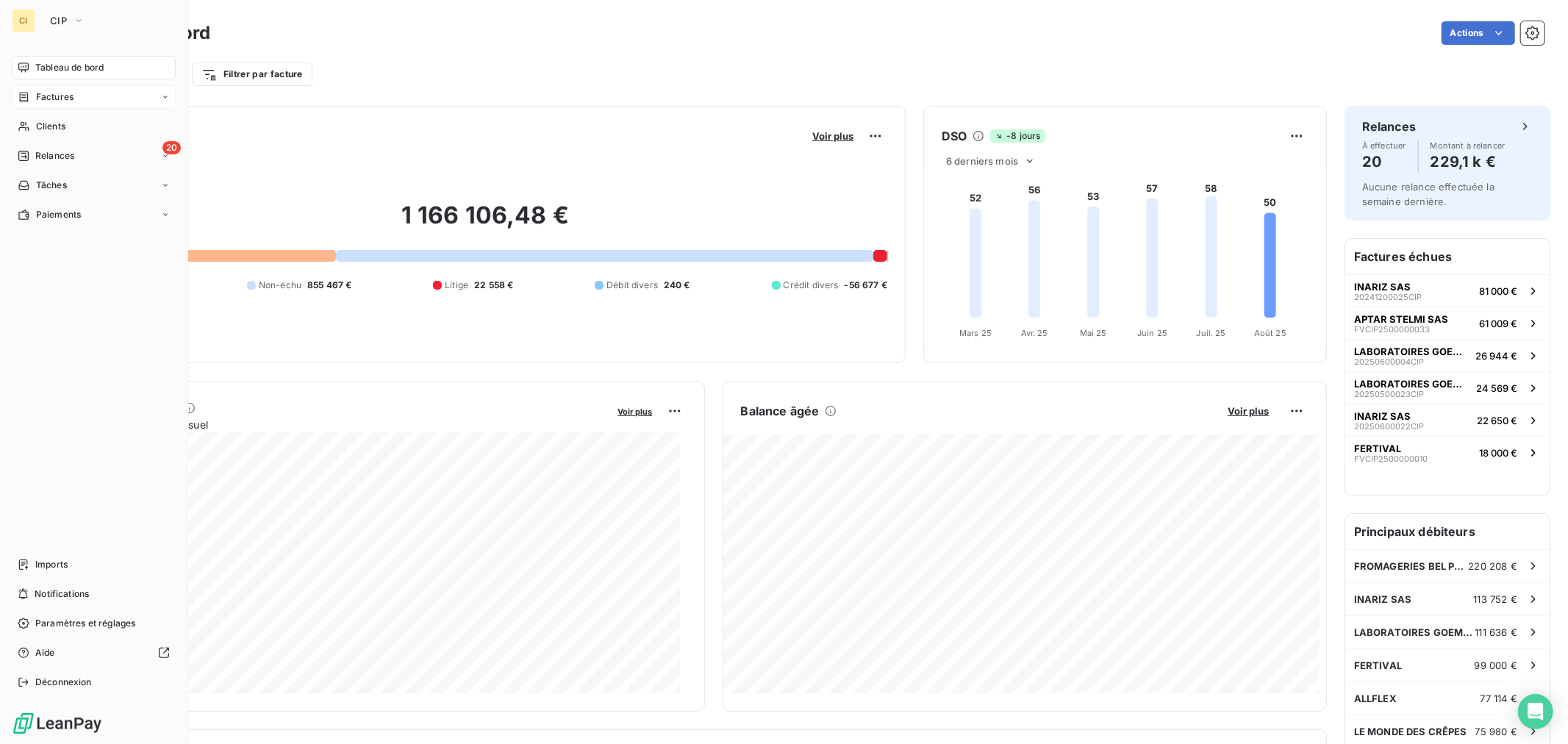 click on "Factures" at bounding box center [93, 97] 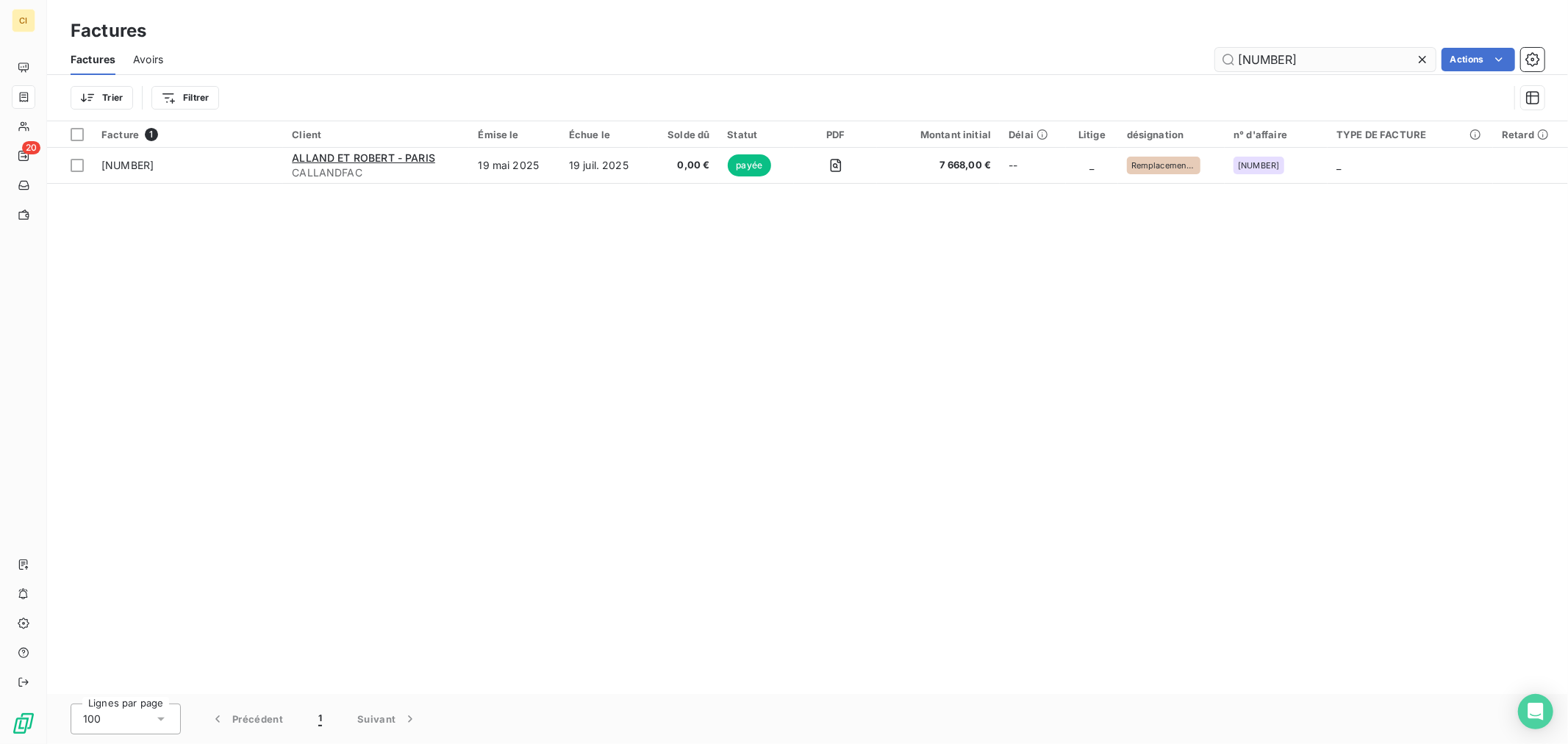 drag, startPoint x: 1325, startPoint y: 60, endPoint x: 1294, endPoint y: 68, distance: 32.01562 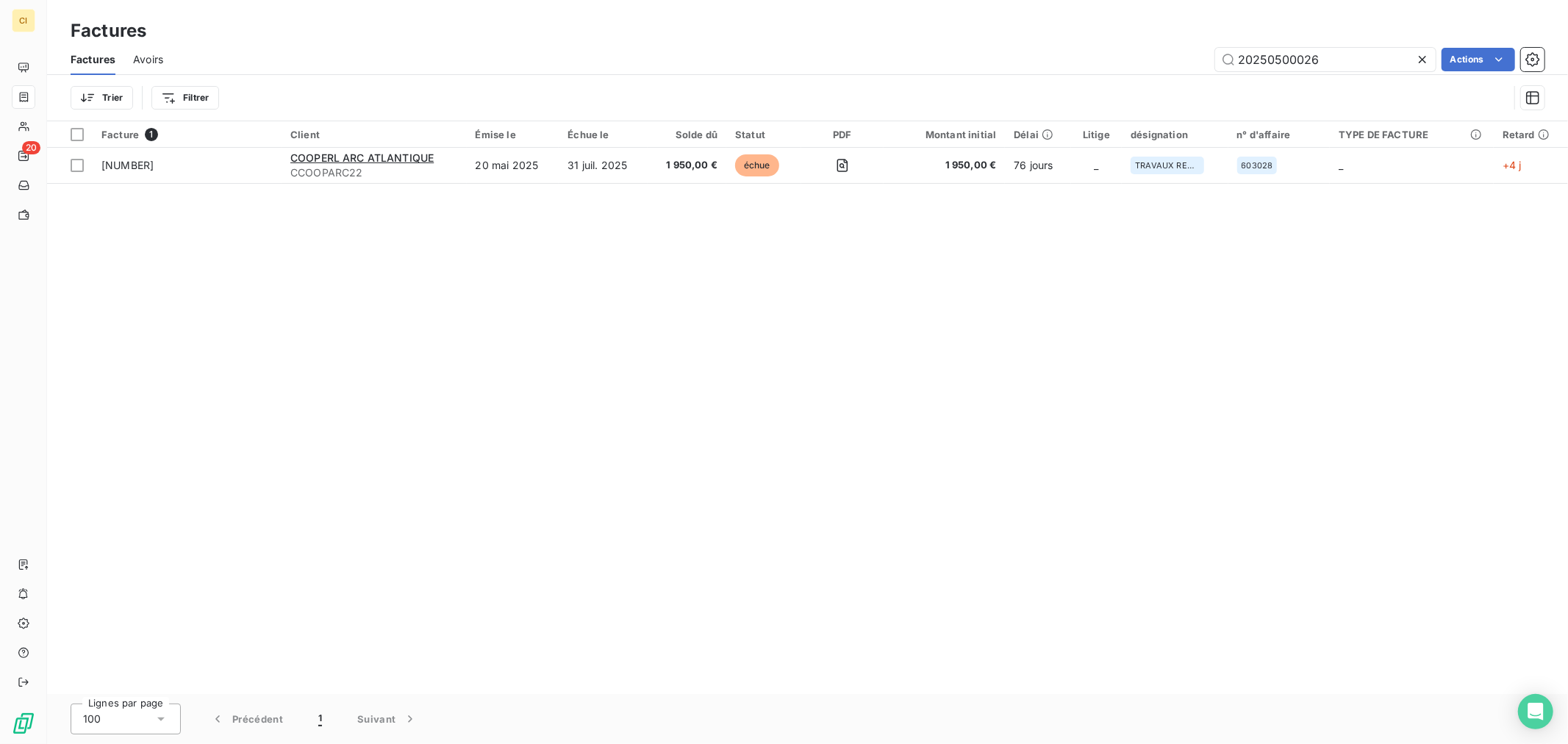 type on "20250500026" 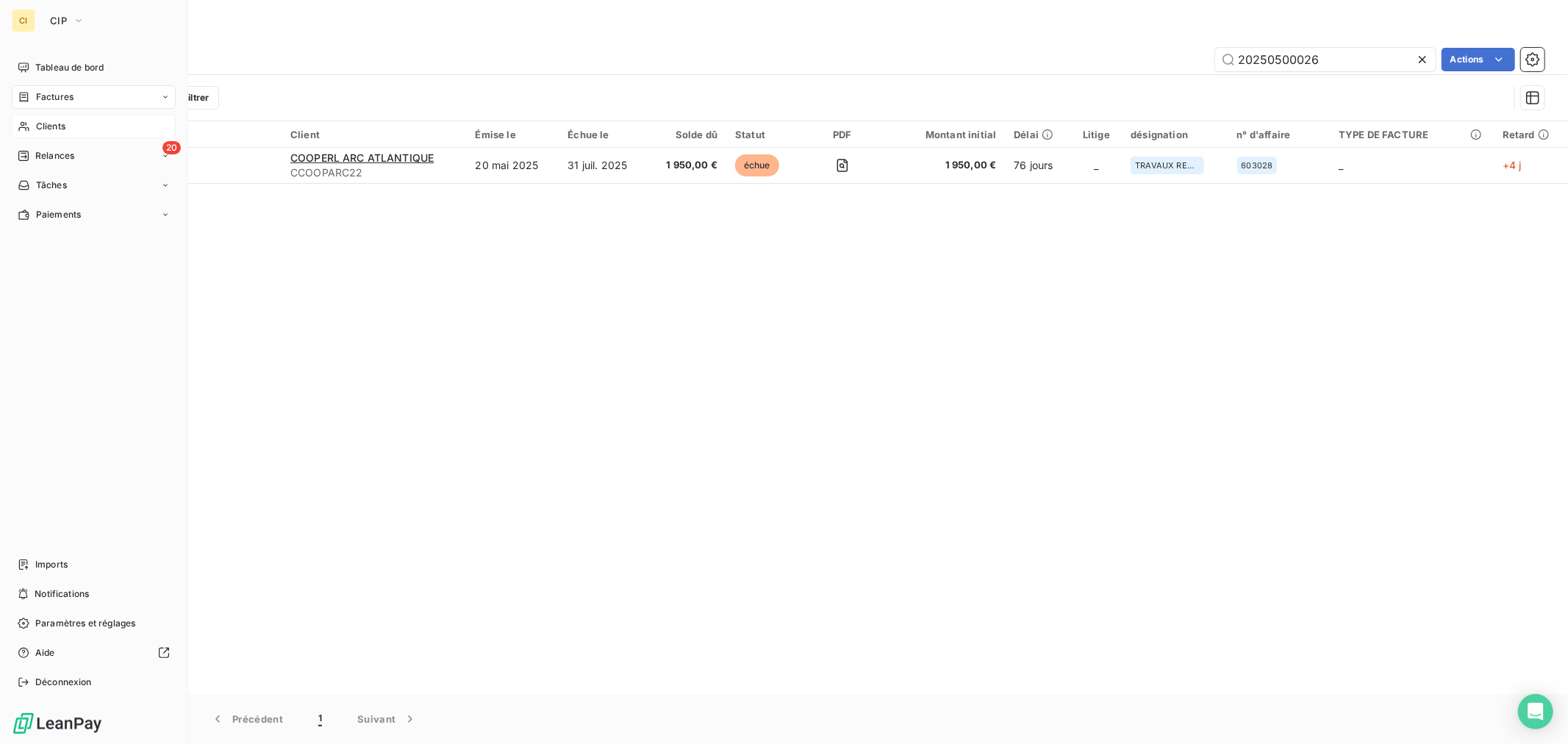 click on "Clients" at bounding box center [93, 126] 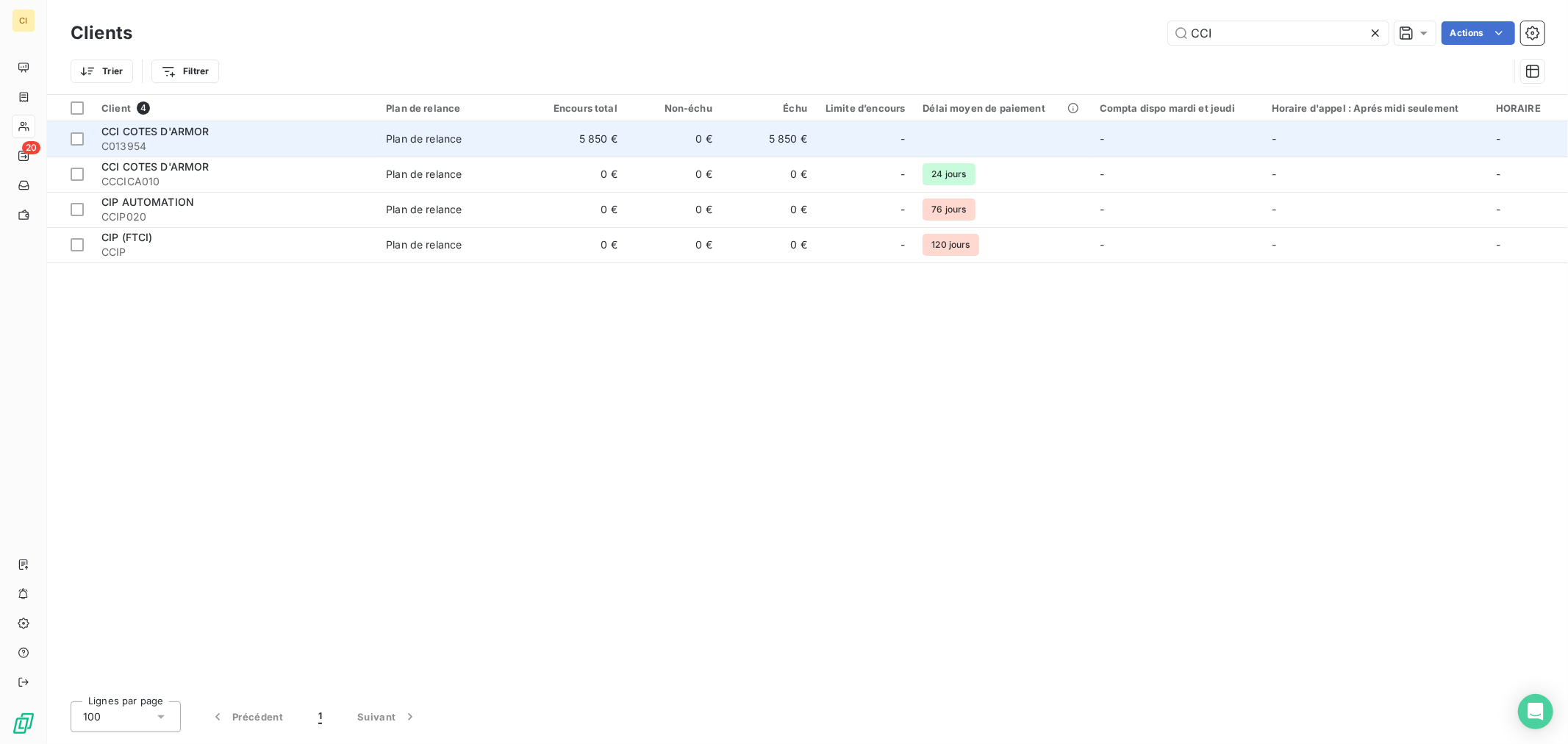 type on "CCI" 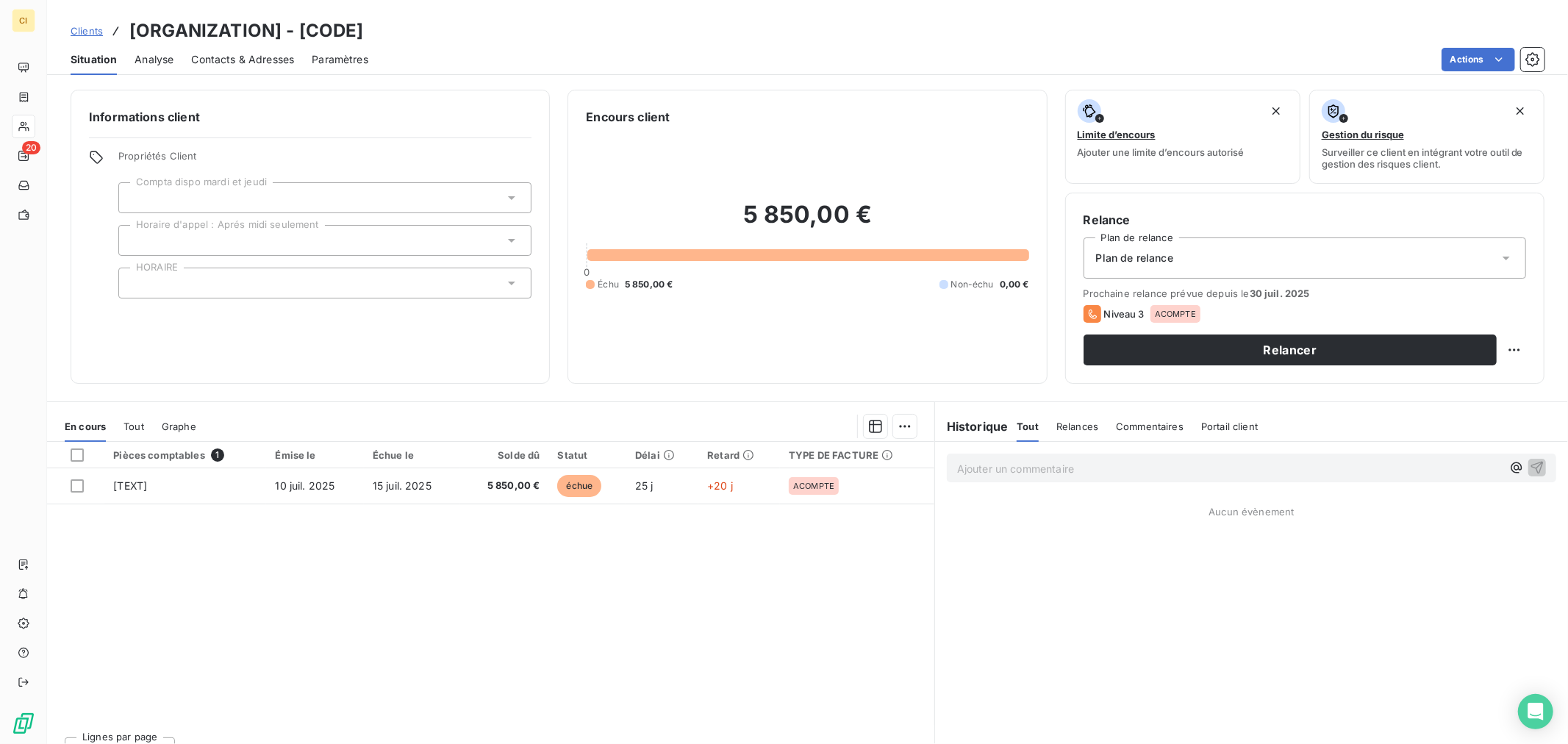 drag, startPoint x: 434, startPoint y: 29, endPoint x: 335, endPoint y: 35, distance: 99.18165 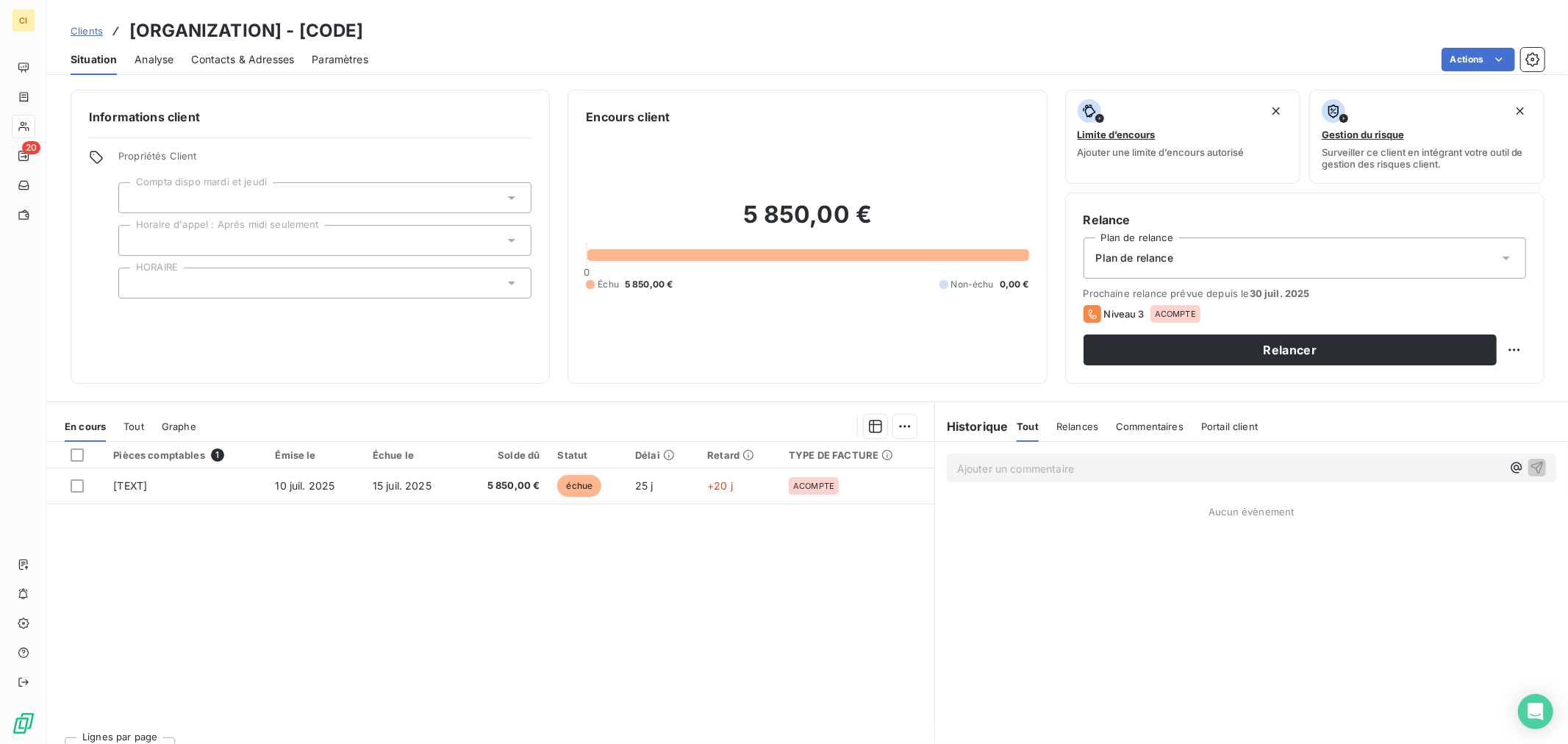copy on "C013954" 